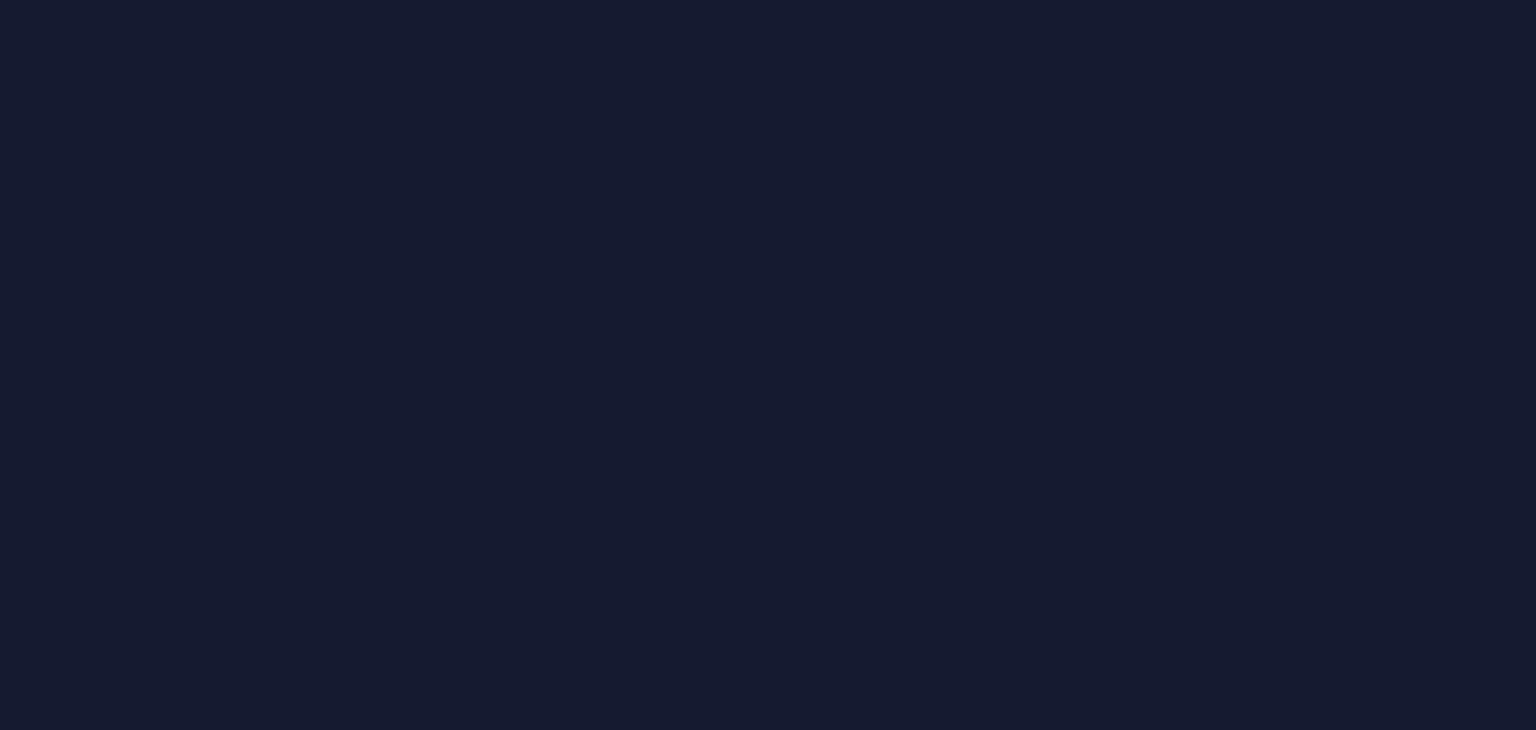 scroll, scrollTop: 0, scrollLeft: 0, axis: both 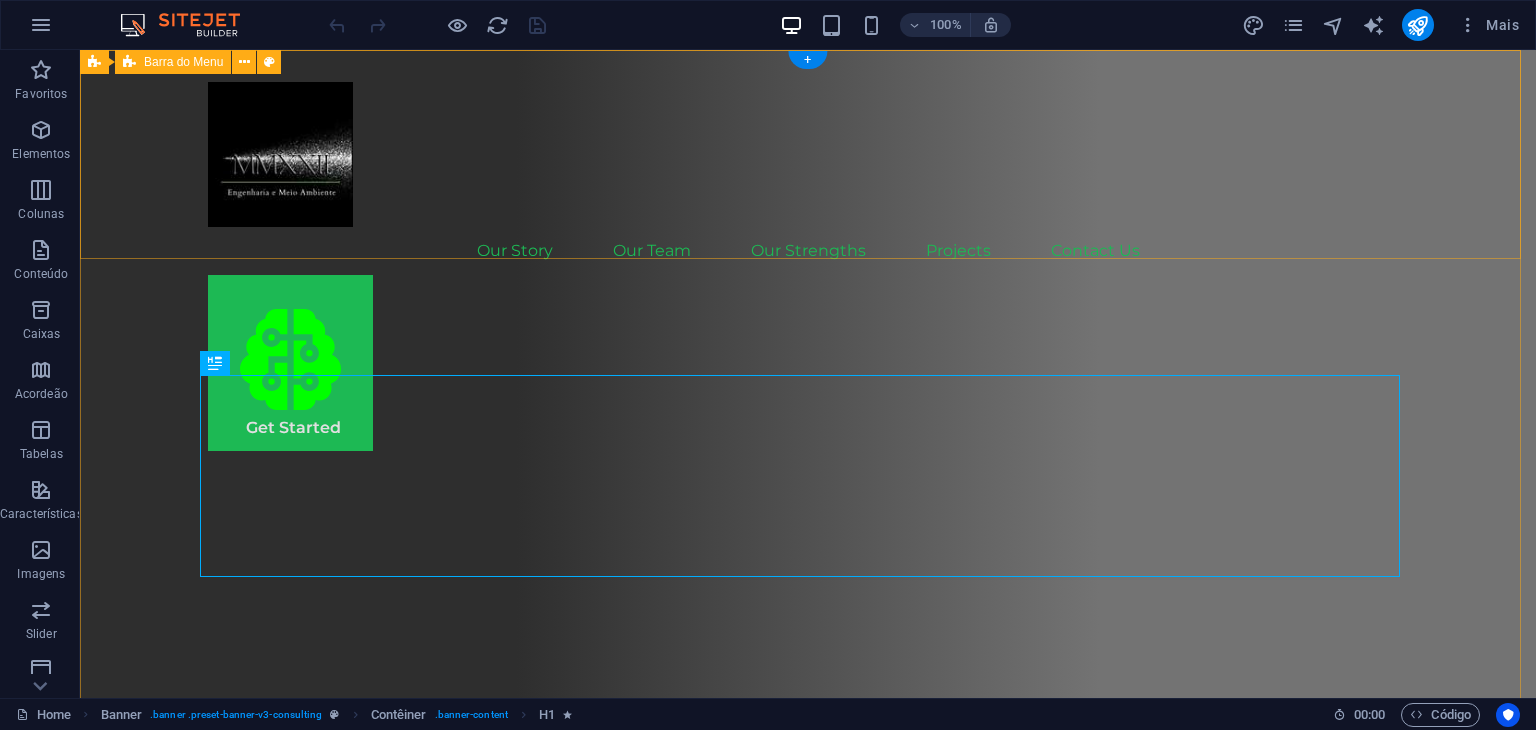 click on "Our Story Our Team Our Strengths Projects Contact Us      Get Started" at bounding box center (808, 266) 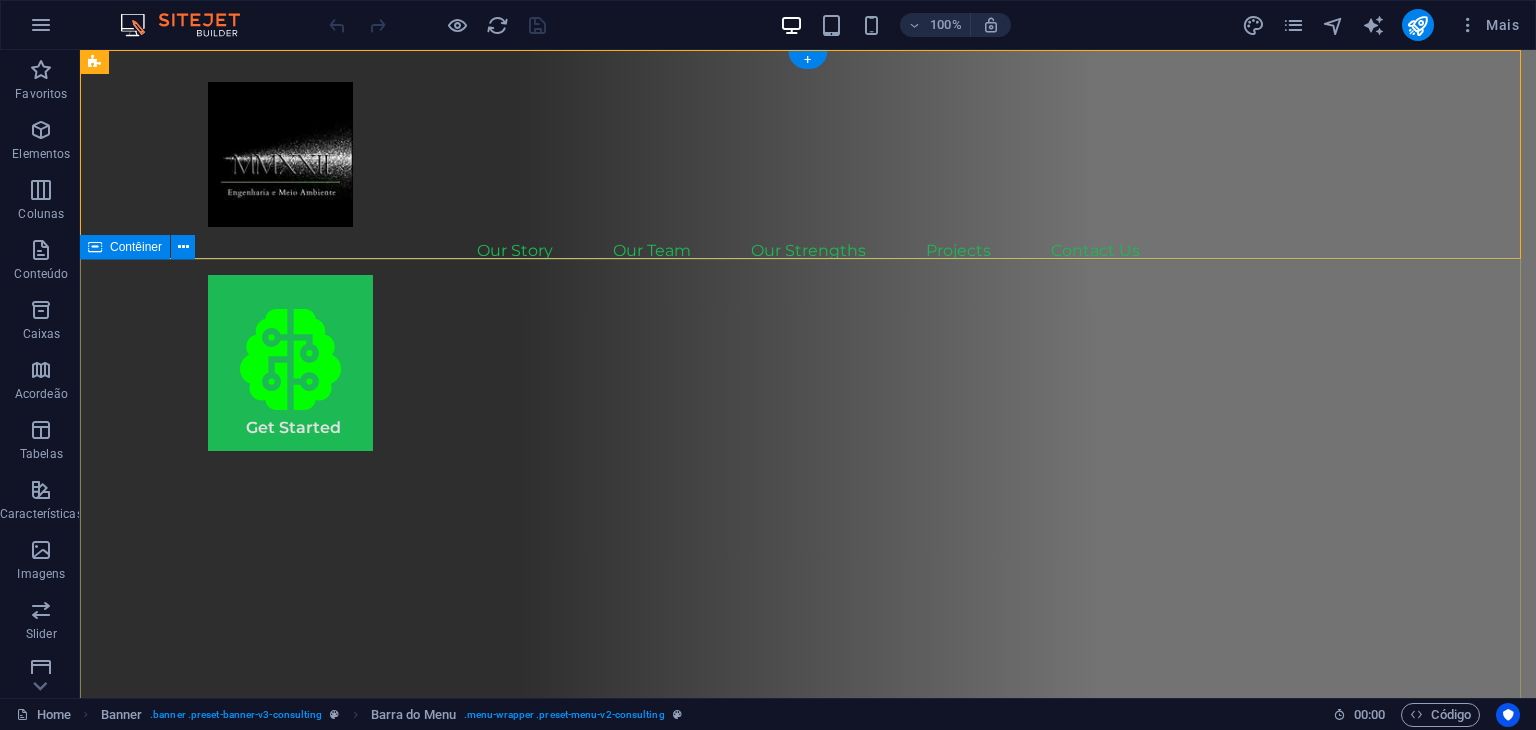click on "Describe your challenge. We'll deliver the solution. Information Technology, engineering and sustainability solutions applied to your reality.      Get Started" at bounding box center (808, 777) 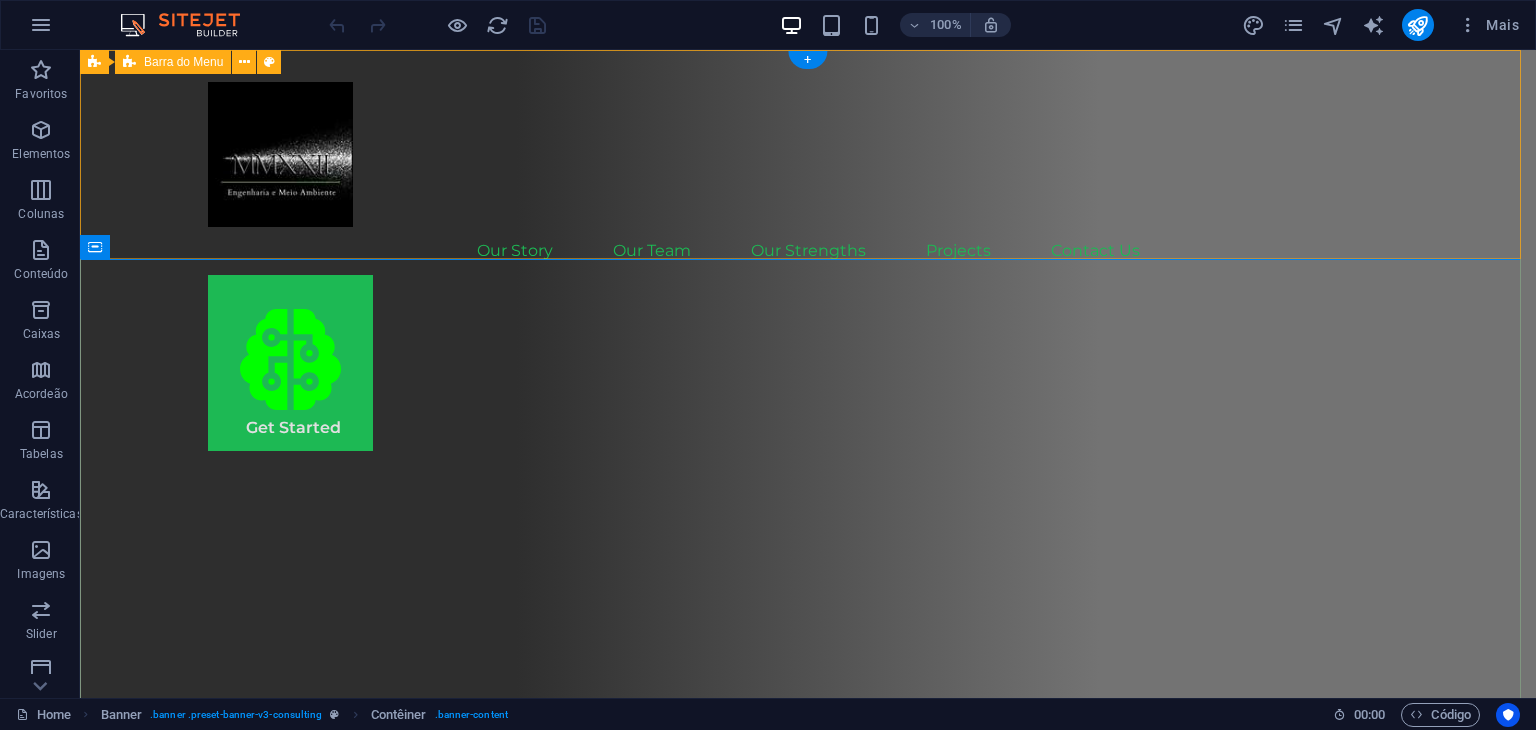 click on "Our Story Our Team Our Strengths Projects Contact Us      Get Started" at bounding box center [808, 266] 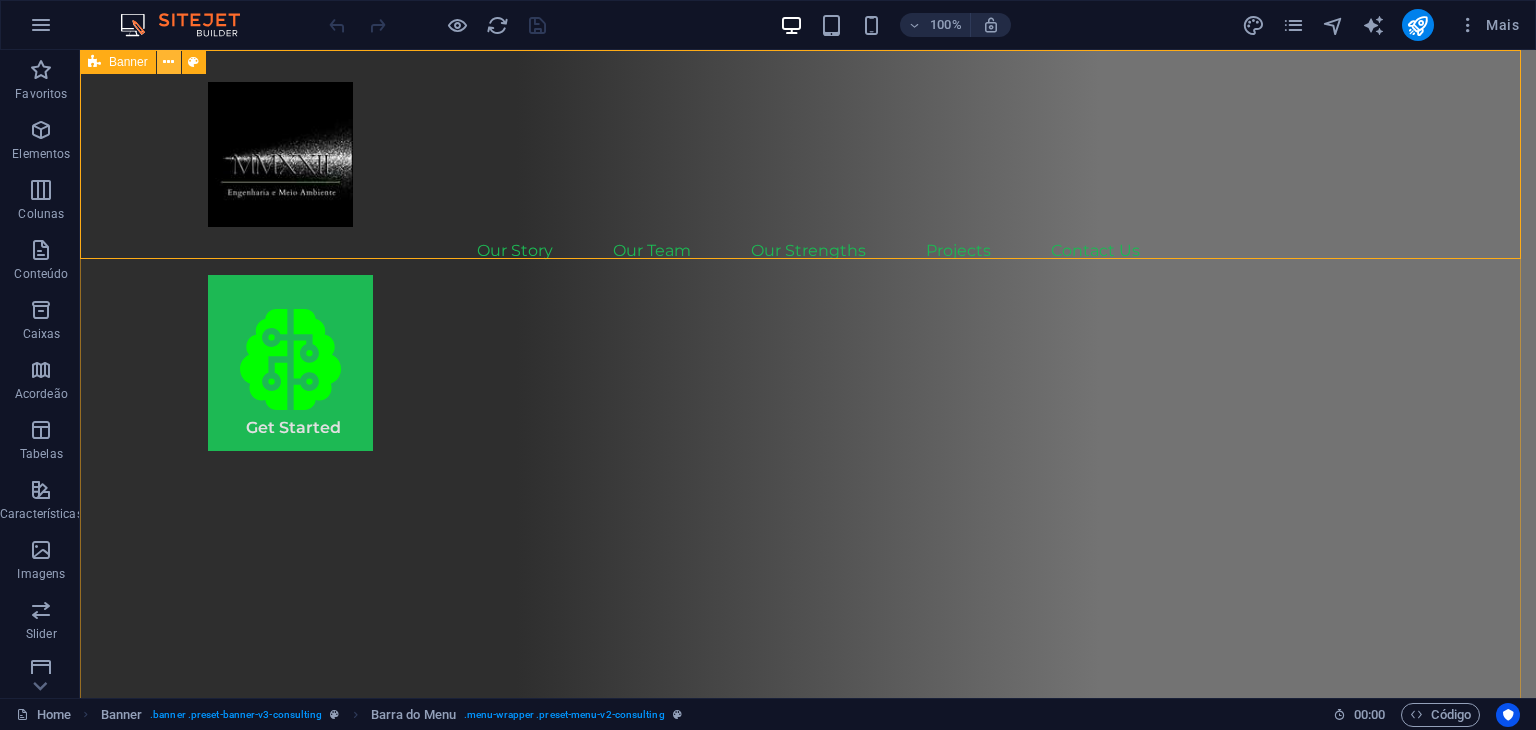 click at bounding box center (169, 62) 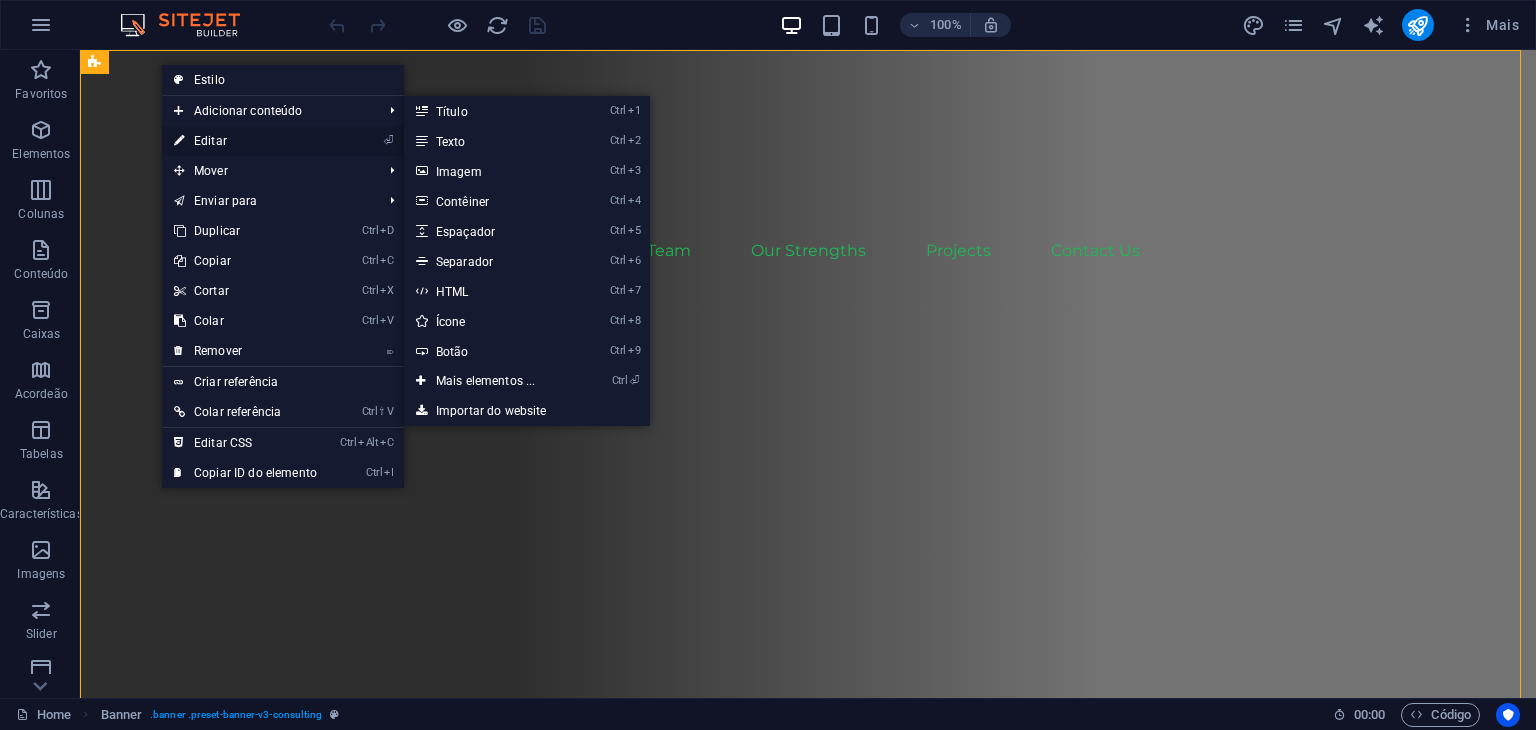 click on "⏎  Editar" at bounding box center [245, 141] 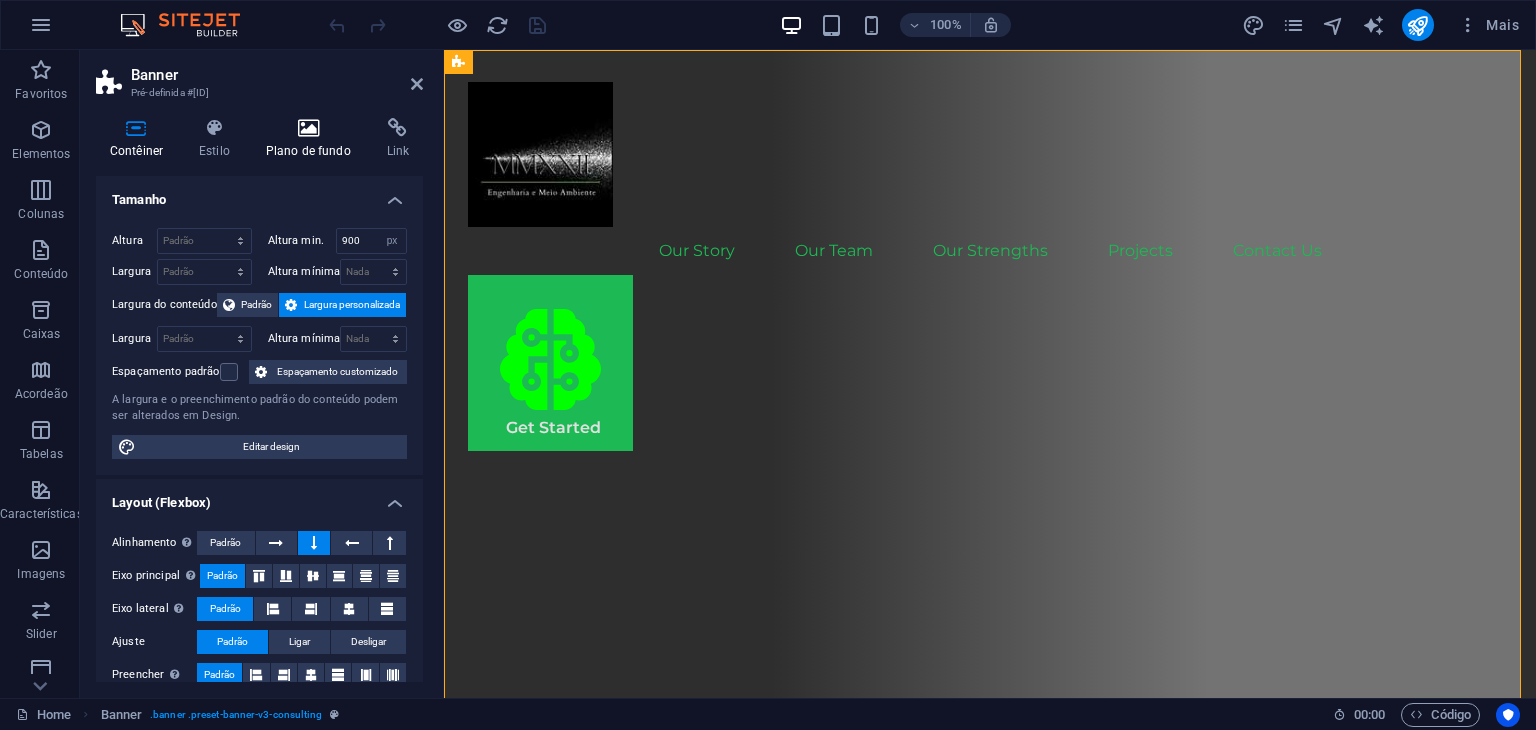click on "Plano de fundo" at bounding box center (312, 139) 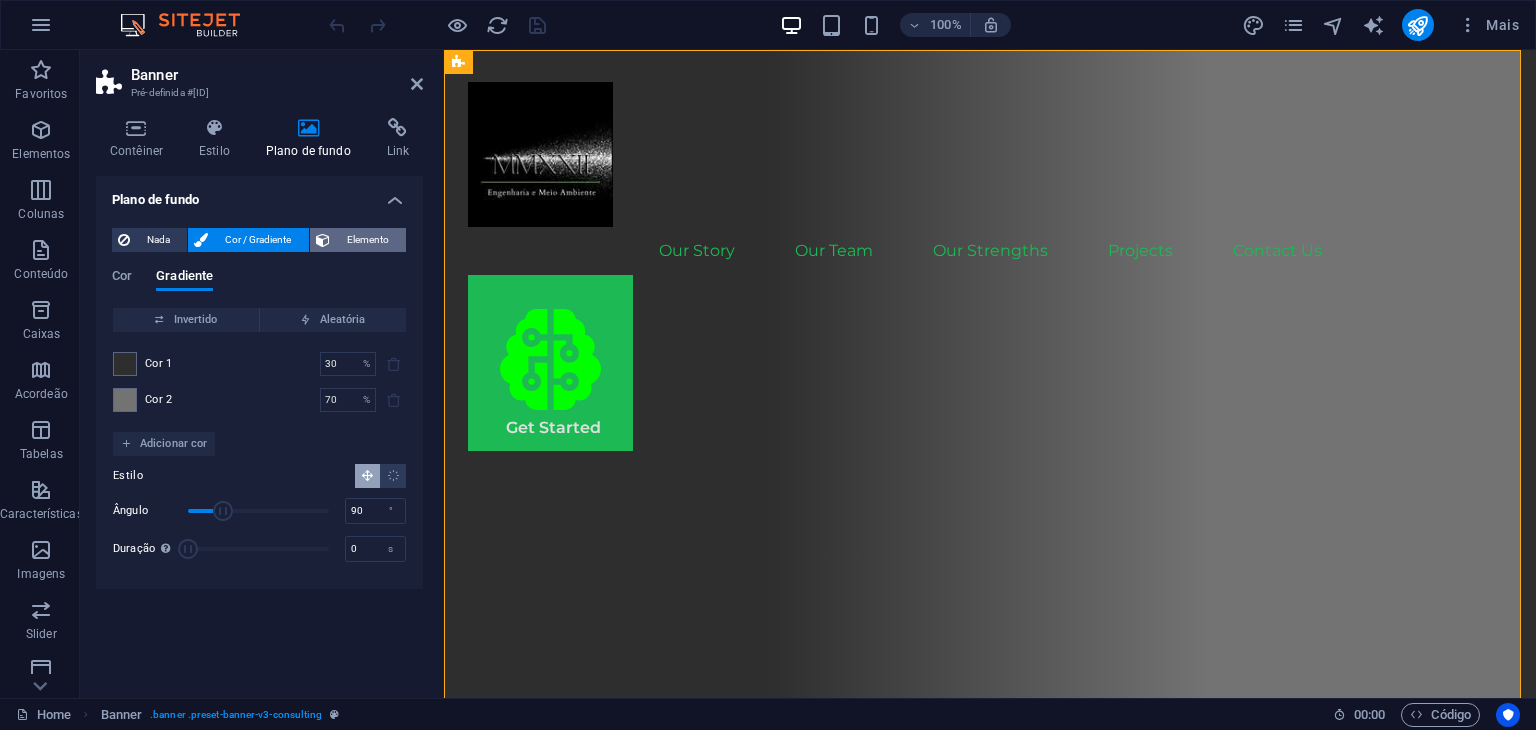 click on "Elemento" at bounding box center (368, 240) 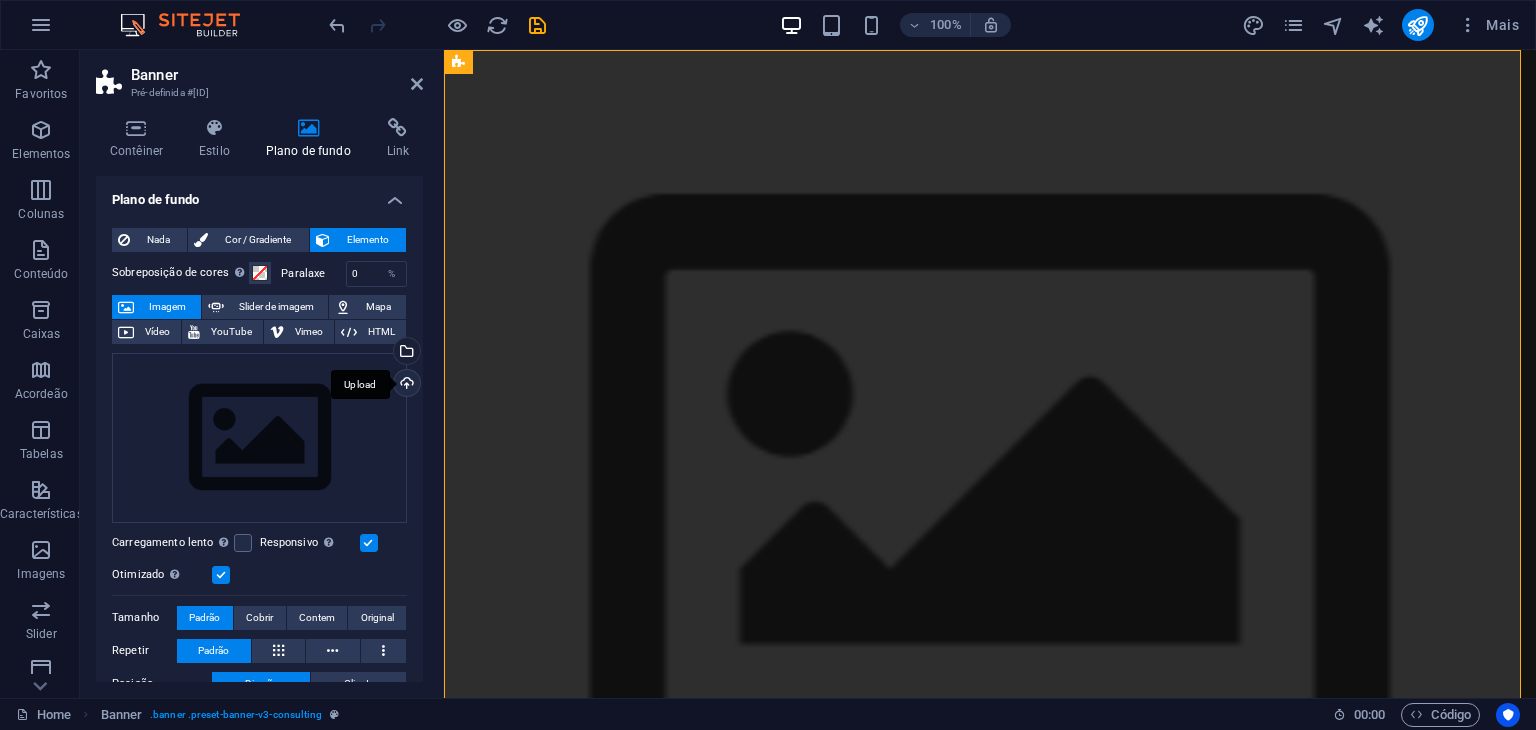 click on "Upload" at bounding box center (405, 385) 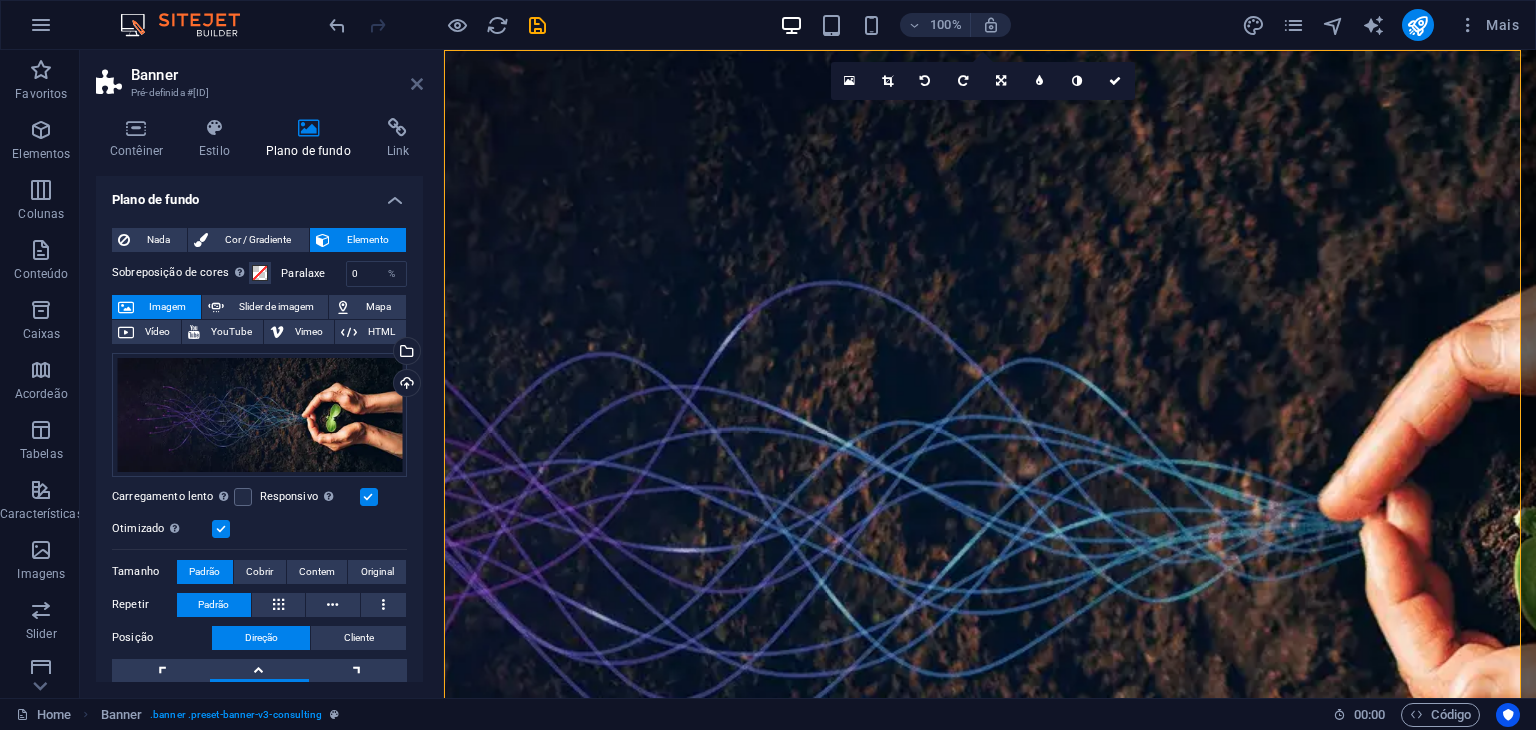 click at bounding box center (417, 84) 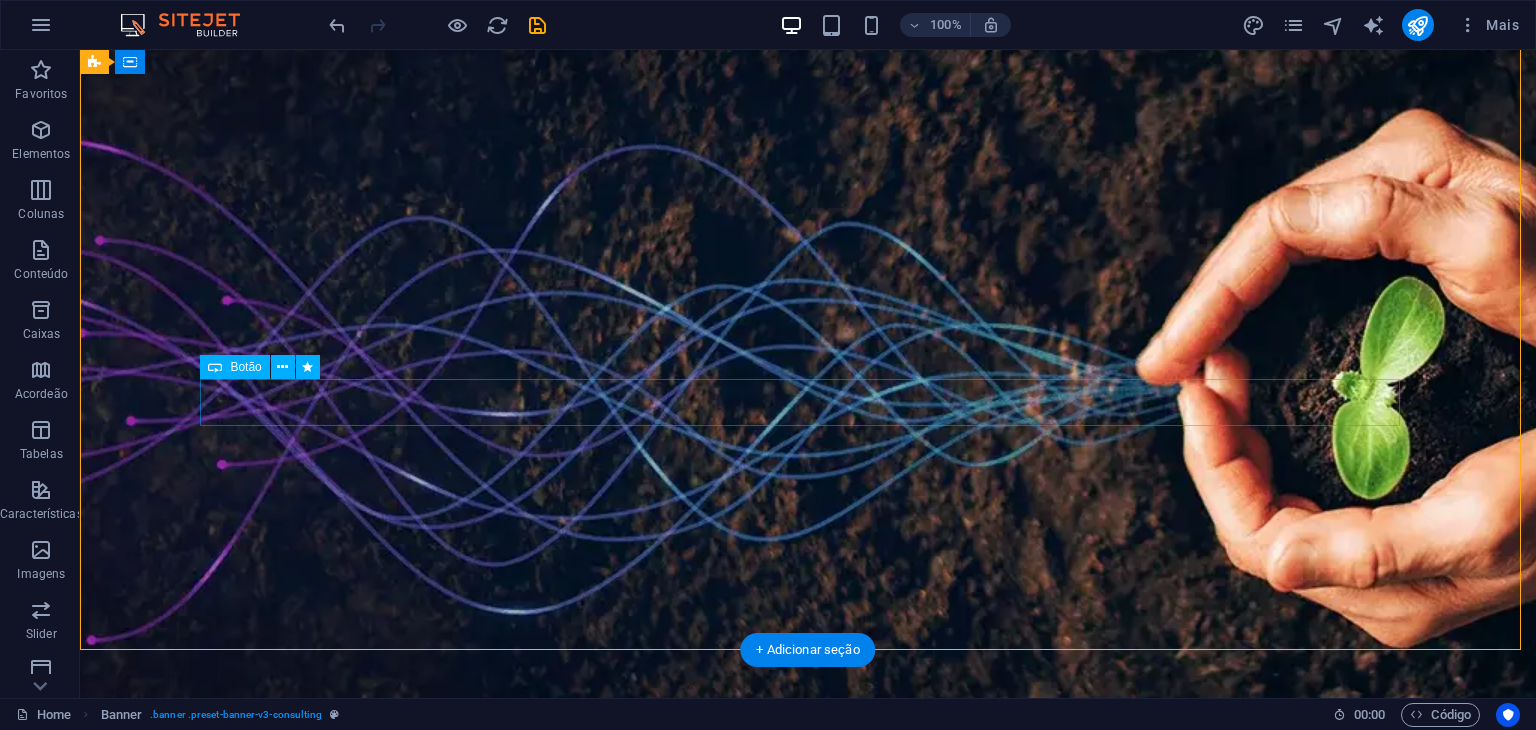 scroll, scrollTop: 0, scrollLeft: 0, axis: both 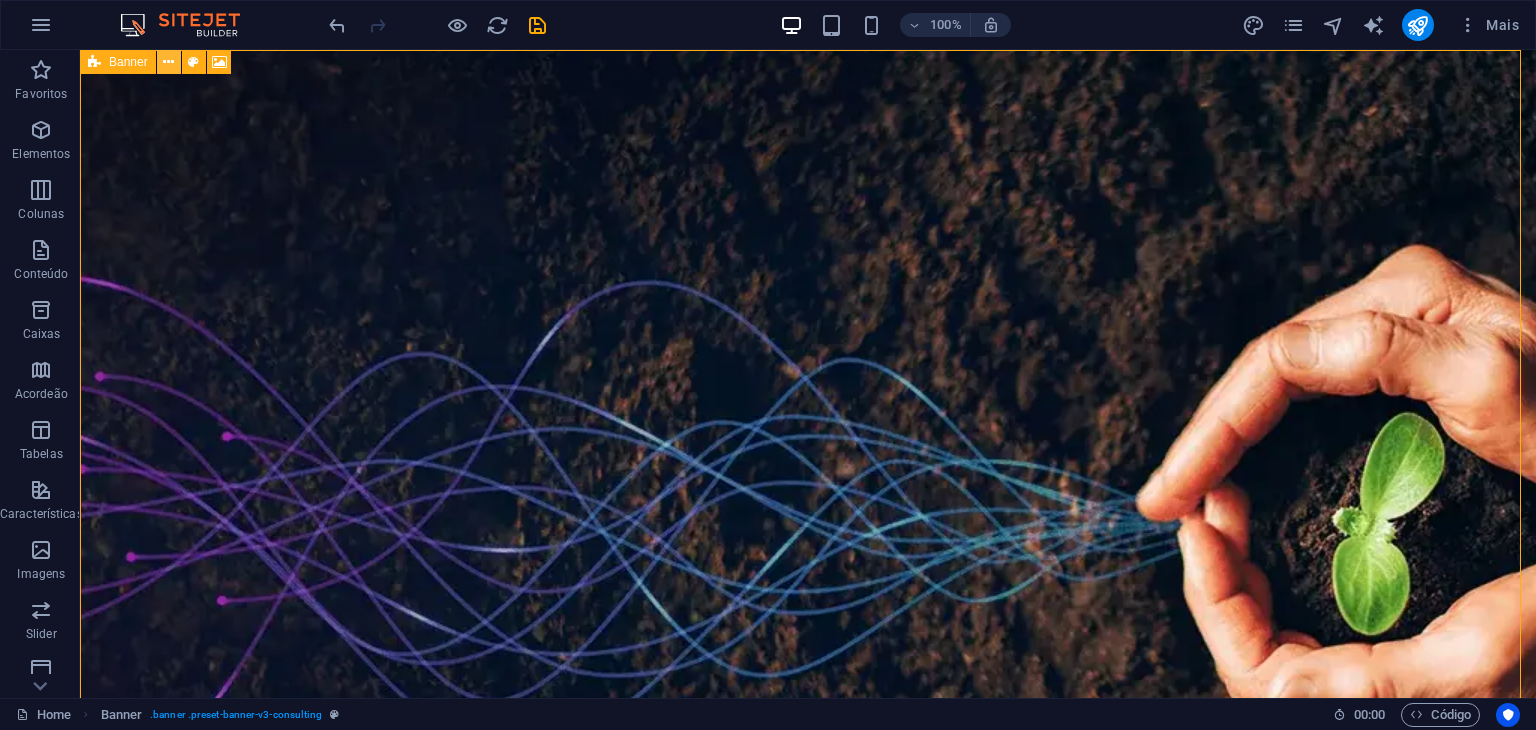 click at bounding box center [168, 62] 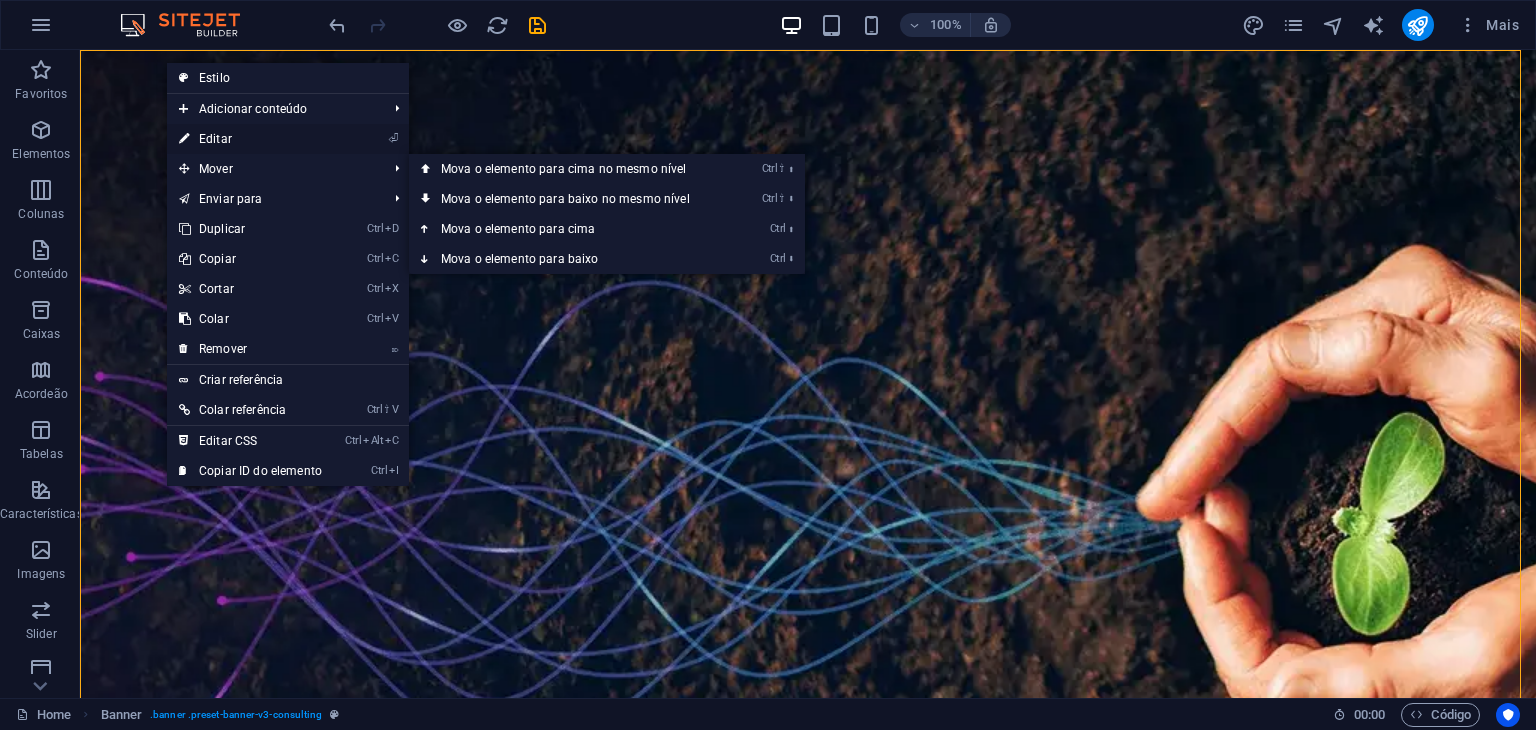 click on "⏎  Editar" at bounding box center [250, 139] 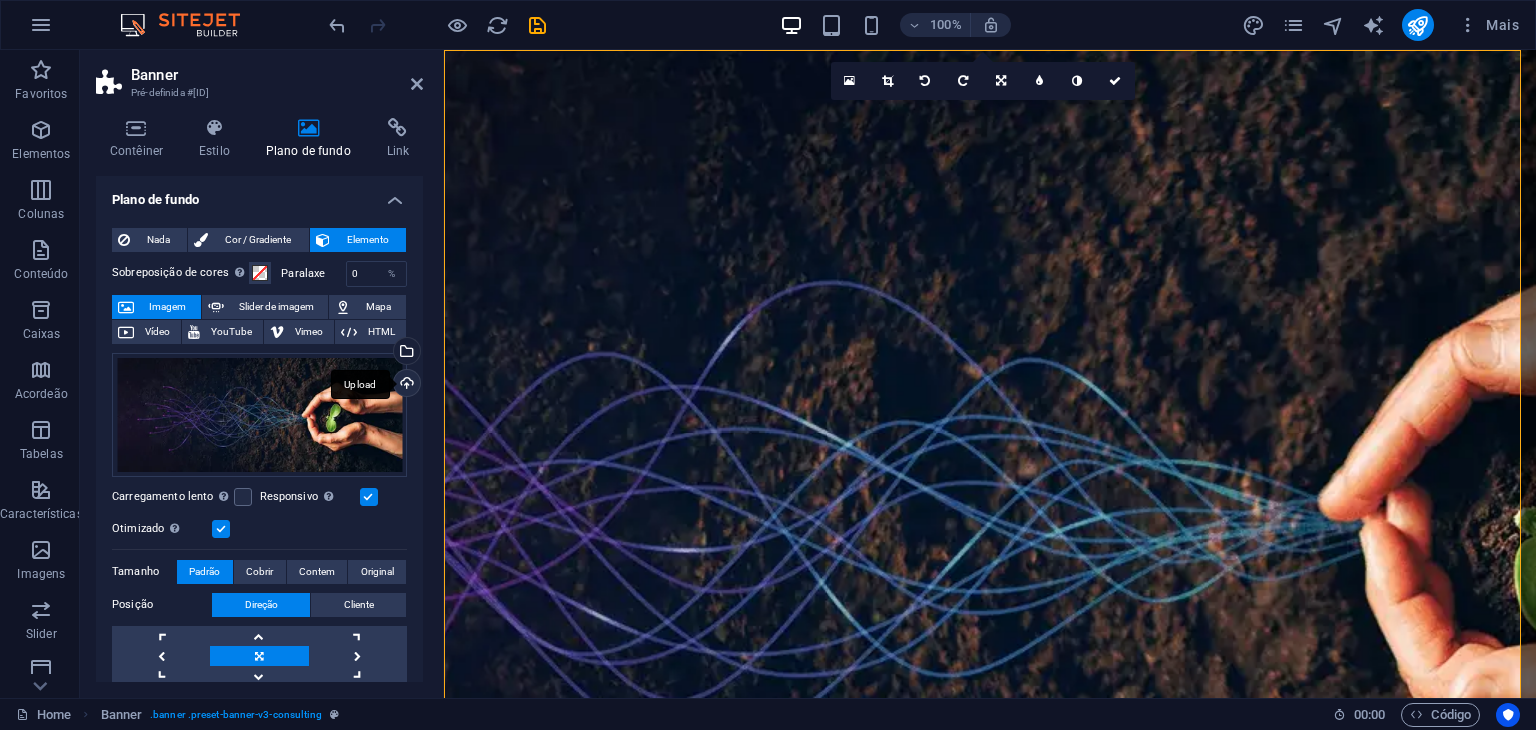 click on "Upload" at bounding box center [405, 385] 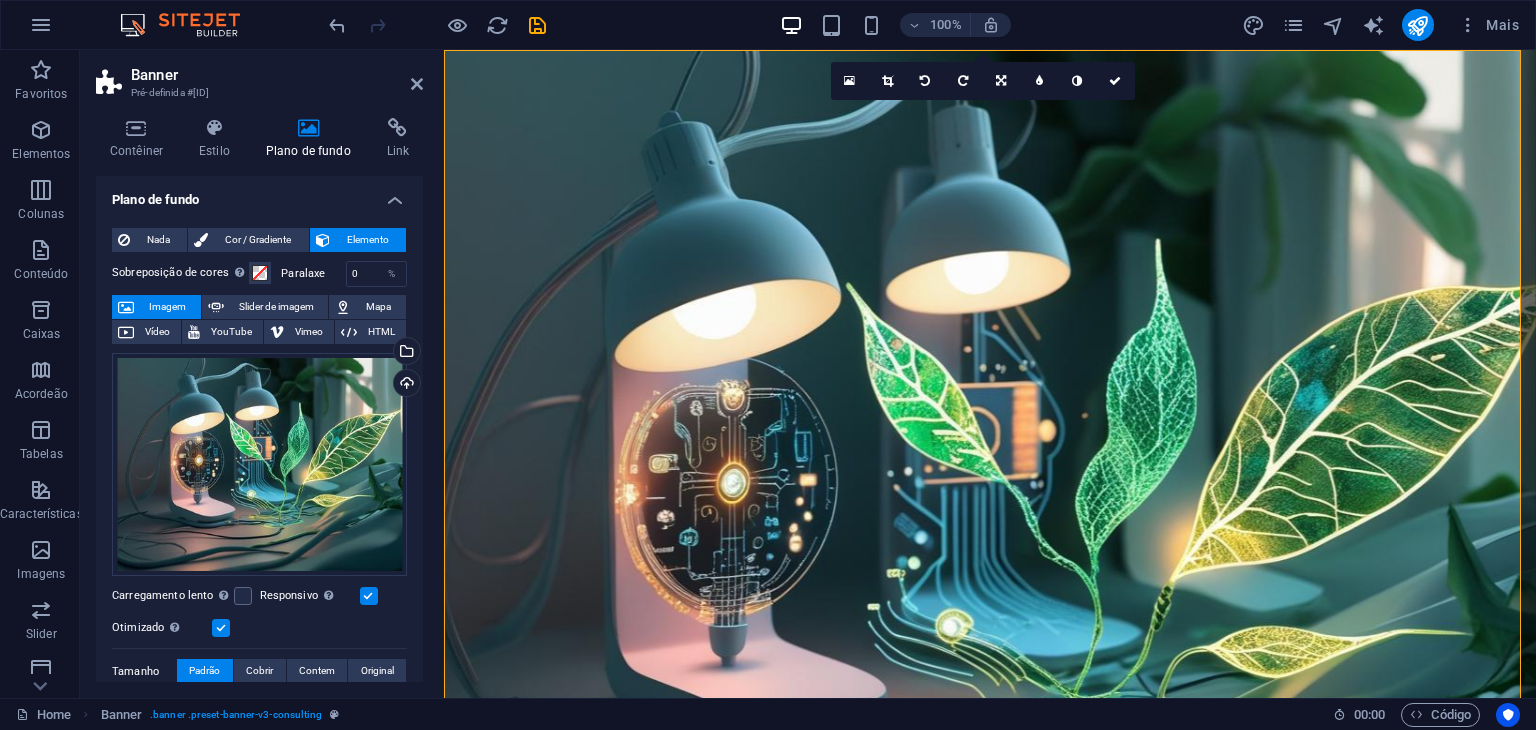 click on "Banner Pré-definida #[ID]
Contêiner Estilo Plano de fundo Link Tamanho Altura Padrão px rem % vh vw Altura min. 900 Nada px rem % vh vw Largura Padrão px rem % em vh vw Altura mínima Nada px rem % vh vw Largura do conteúdo Padrão Largura personalizada Largura Padrão px rem % em vh vw Altura mínima Nada px rem % vh vw Espaçamento padrão Espaçamento customizado A largura e o preenchimento padrão do conteúdo podem ser alterados em Design. Editar design Layout (Flexbox) Alinhamento Determina a direção do flex. Padrão Eixo principal Determine como os elementos devem se comportar ao longo do eixo principal dentro deste contêiner (justifique o conteúdo). Padrão Eixo lateral Controle a direção vertical do elemento dentro do contêiner (alinhar os itens). Padrão Ajuste Padrão Ligar Desligar Preencher Controla as distâncias e a direção dos elementos no eixo y em várias linhas (alinhar o conteúdo). Padrão Acessibilidade Função Nada Alert Article Banner Cabeçalho" at bounding box center (262, 374) 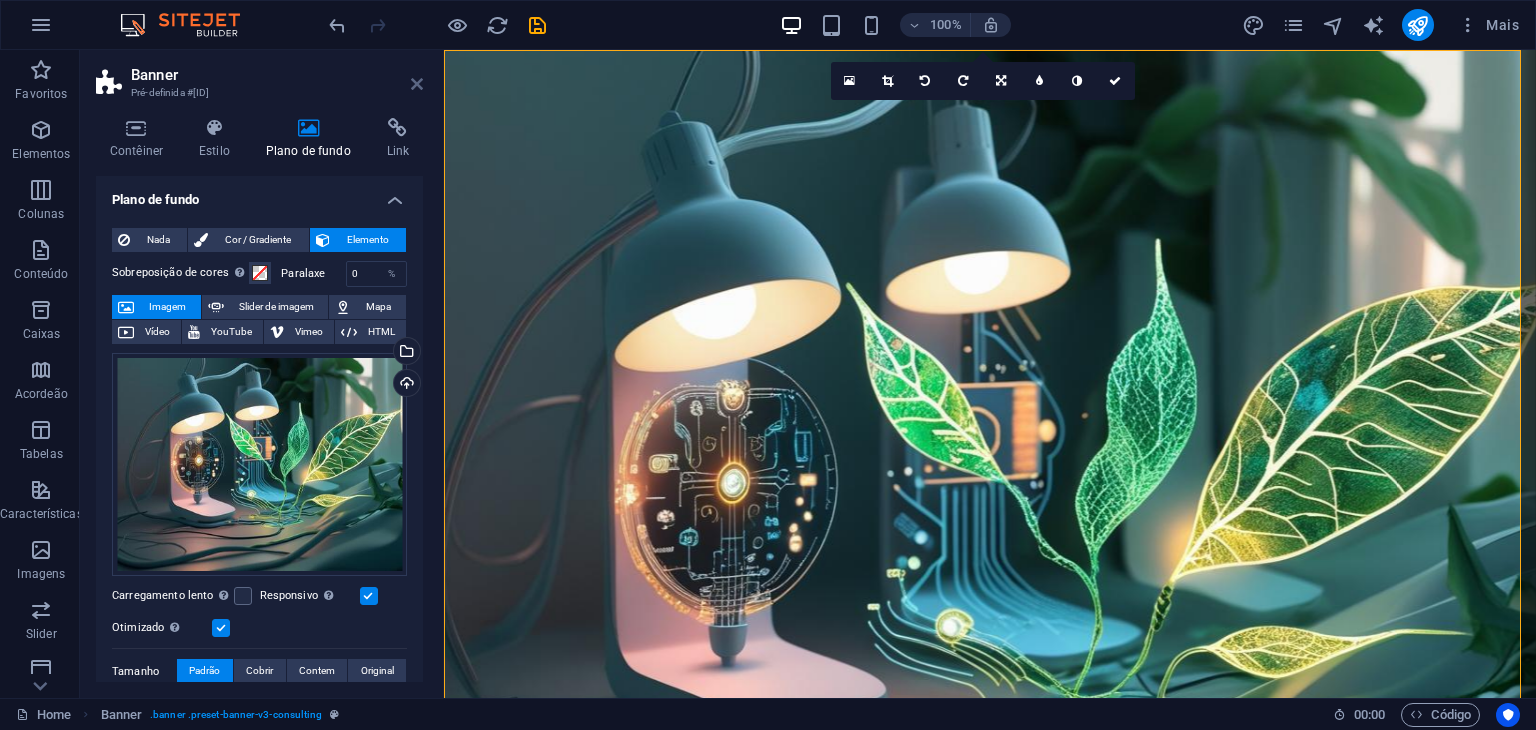 click at bounding box center [417, 84] 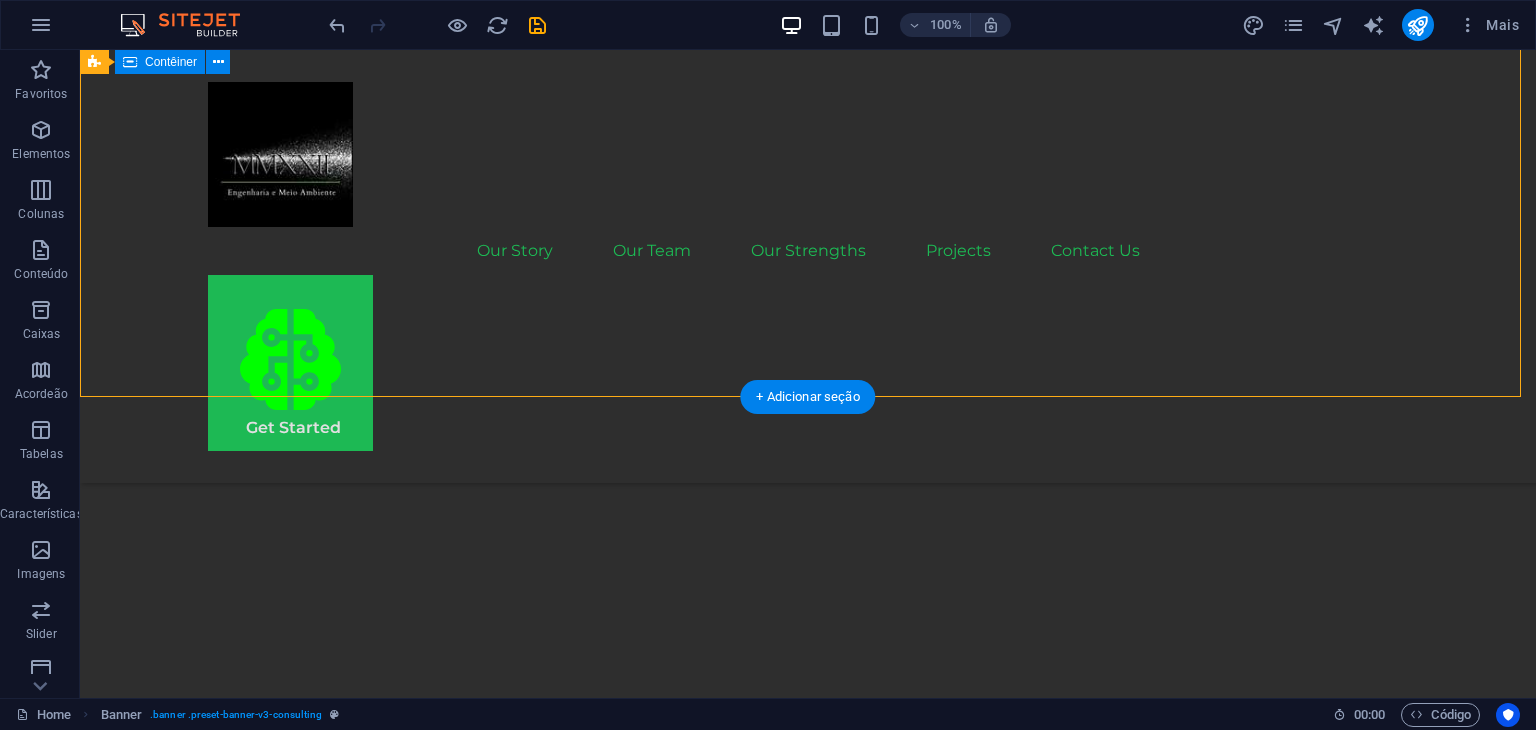 scroll, scrollTop: 0, scrollLeft: 0, axis: both 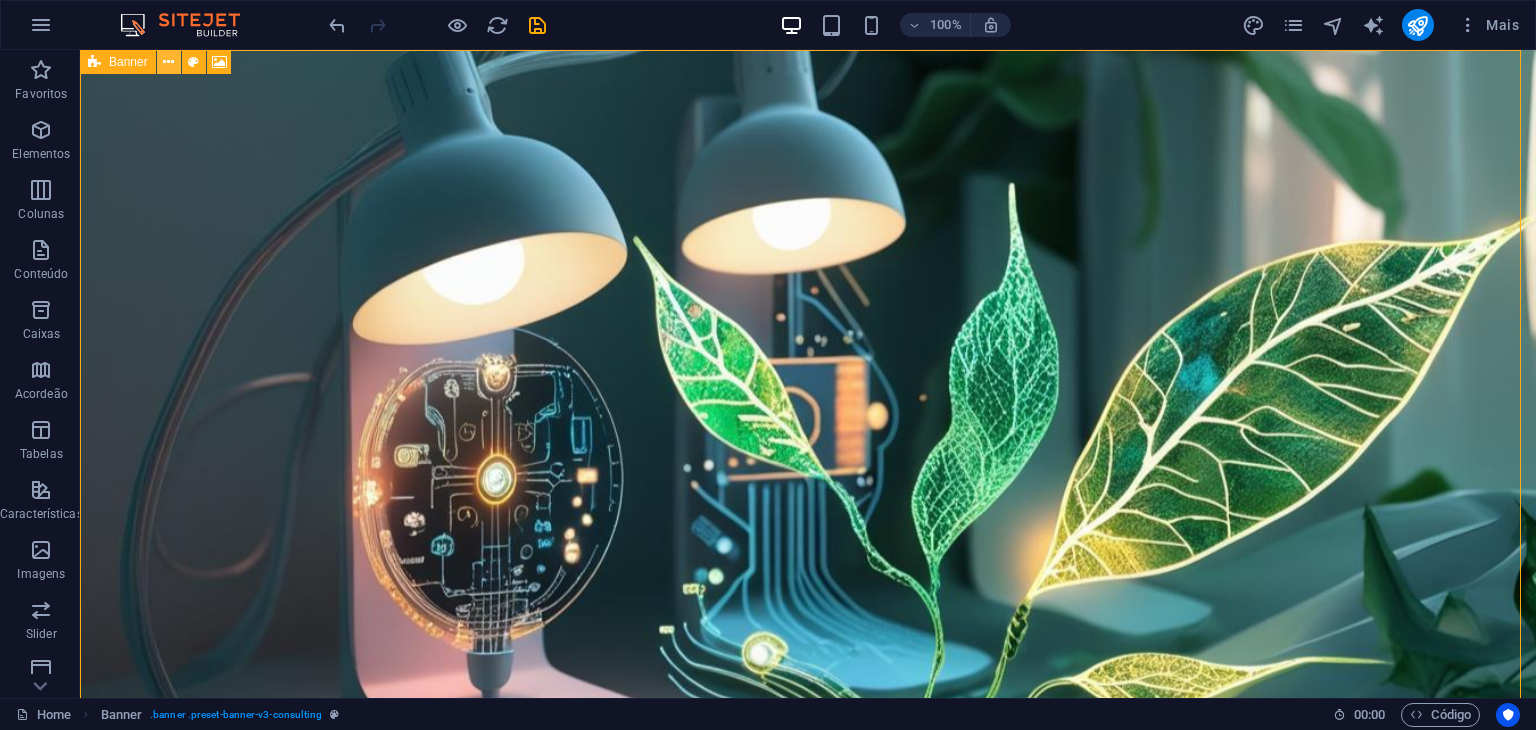 click at bounding box center [168, 62] 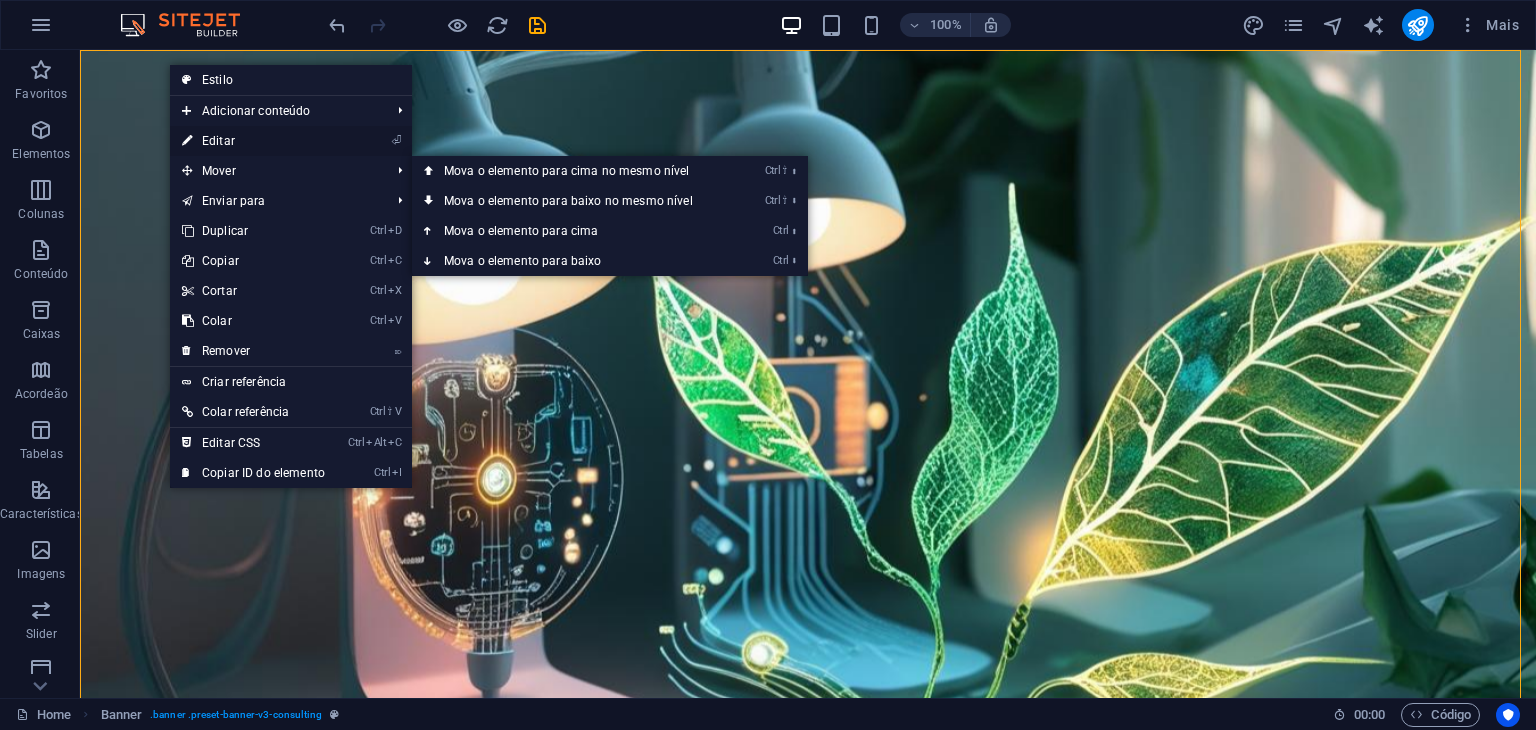 click on "⏎  Editar" at bounding box center (253, 141) 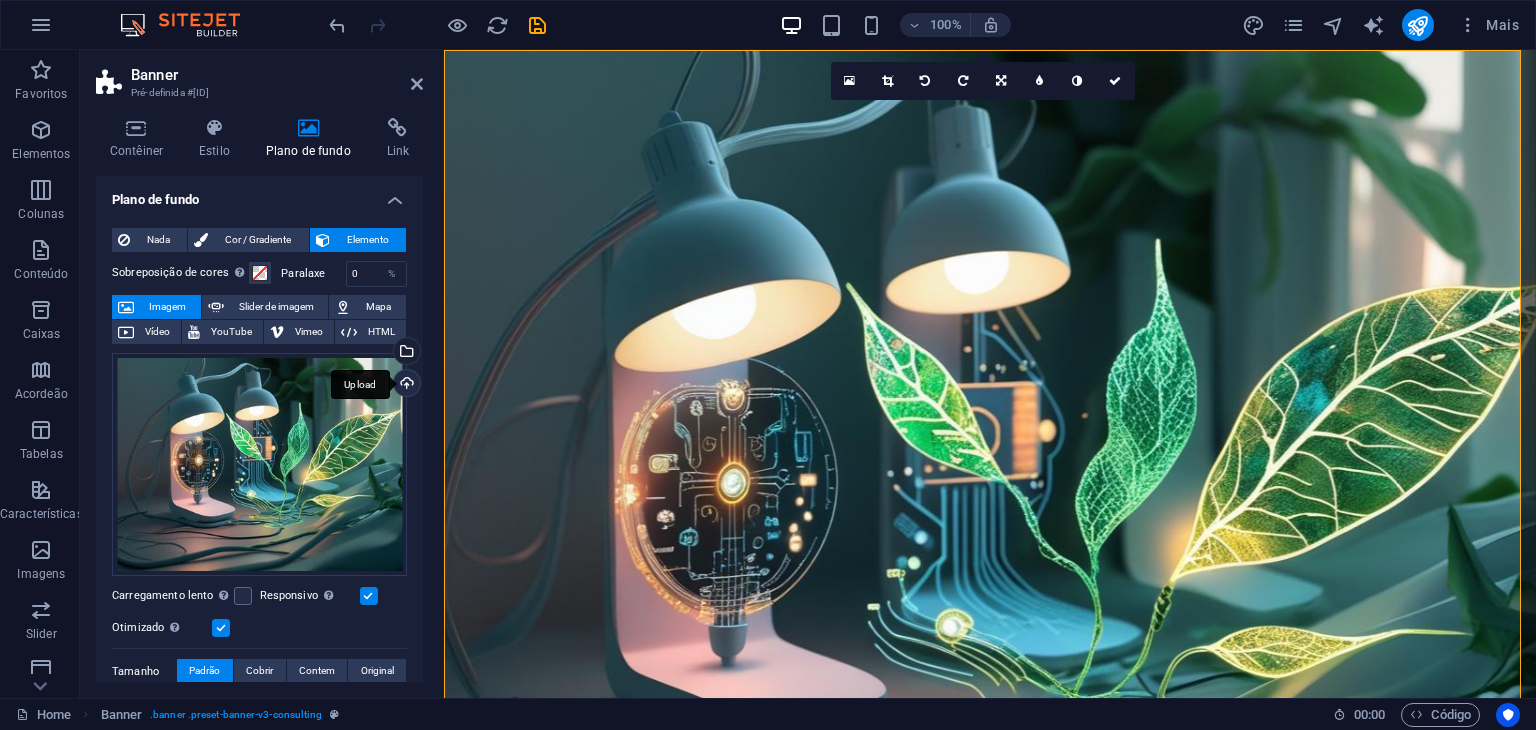 click on "Upload" at bounding box center [405, 385] 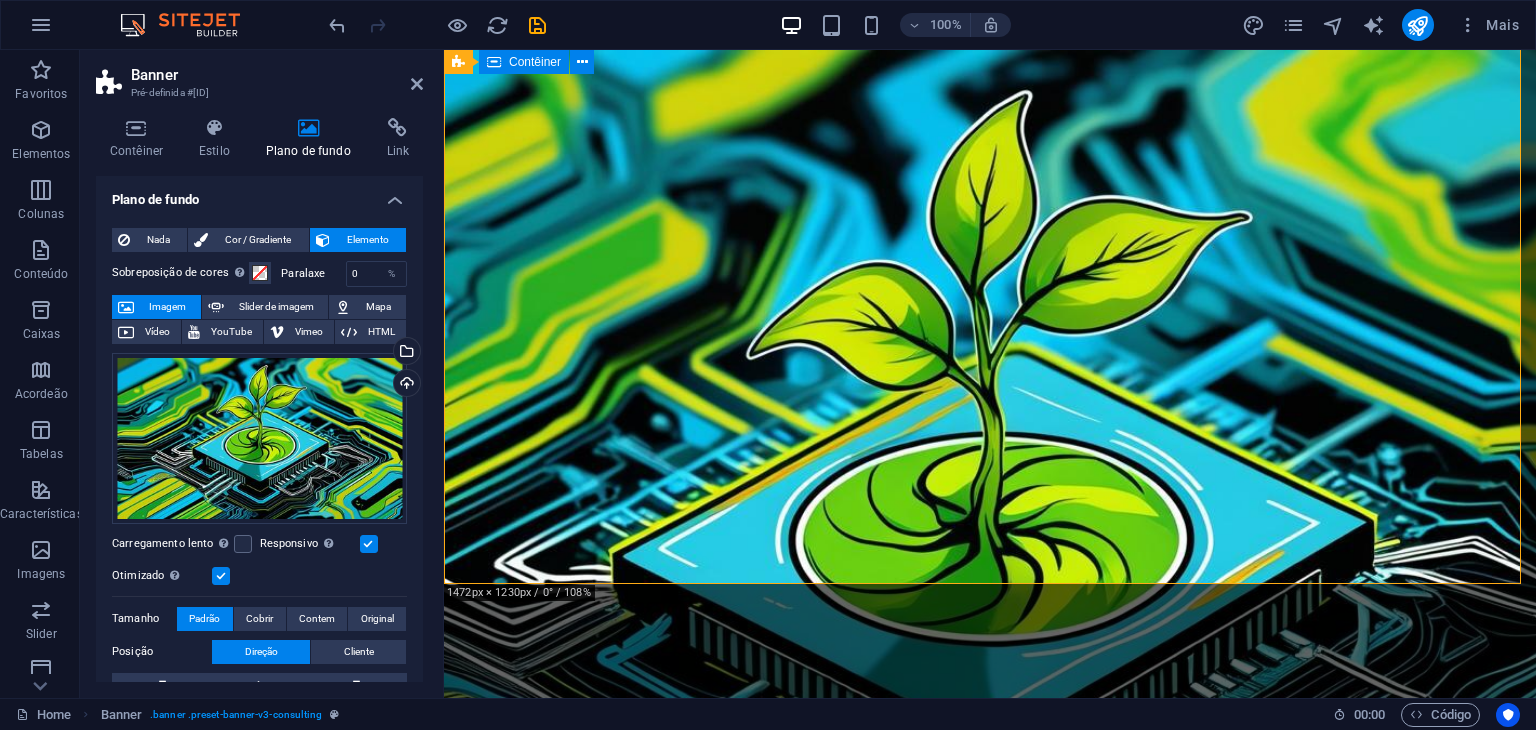 scroll, scrollTop: 0, scrollLeft: 0, axis: both 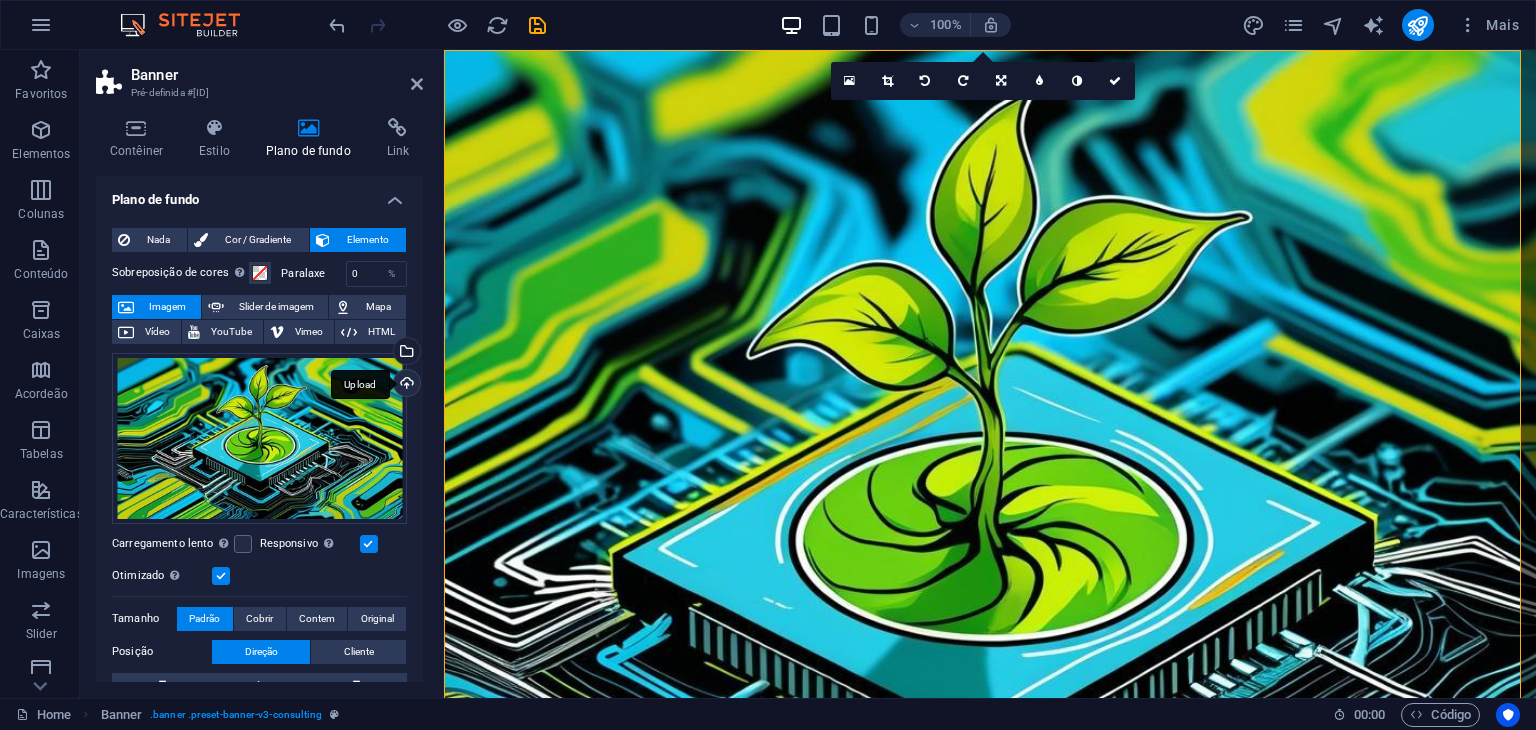click on "Upload" at bounding box center (405, 385) 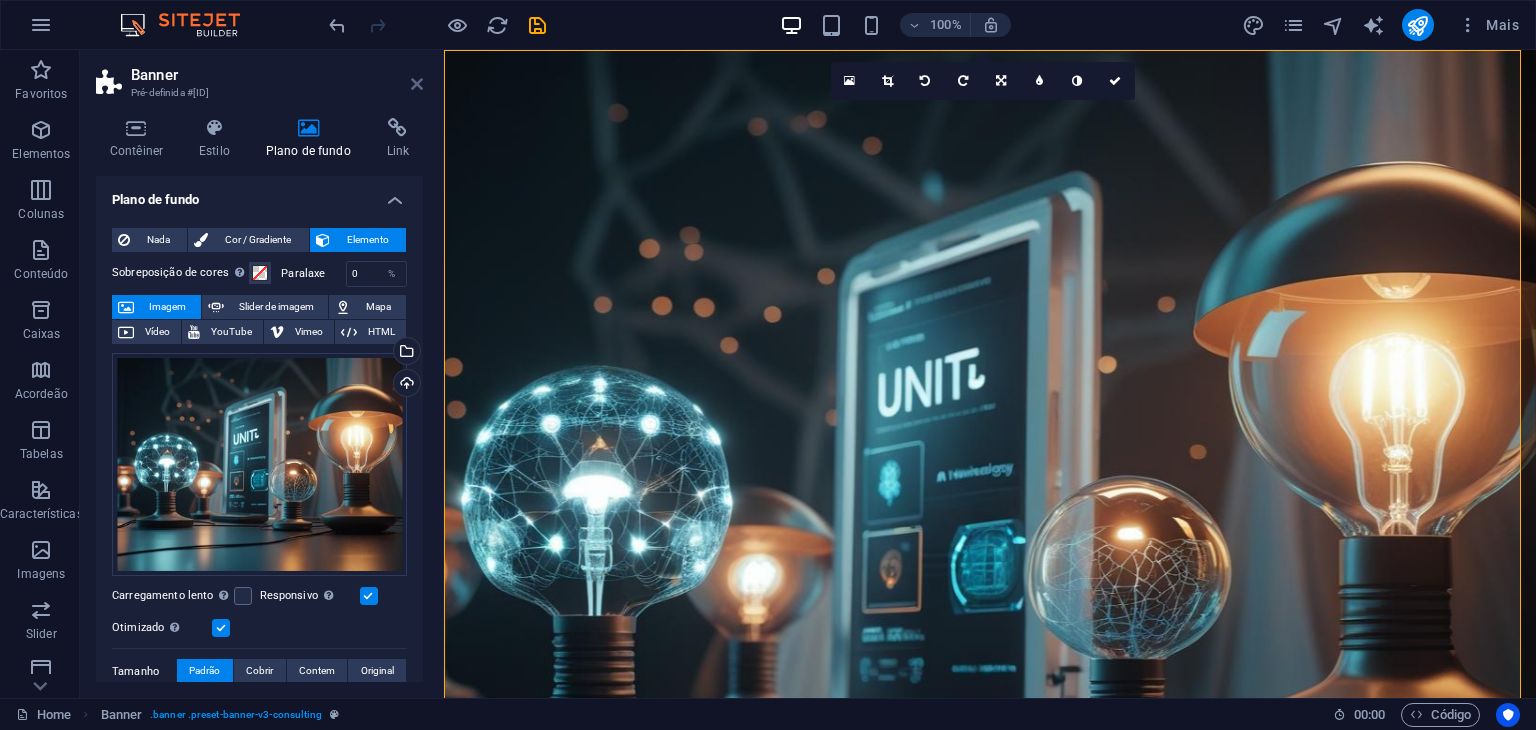 click at bounding box center [417, 84] 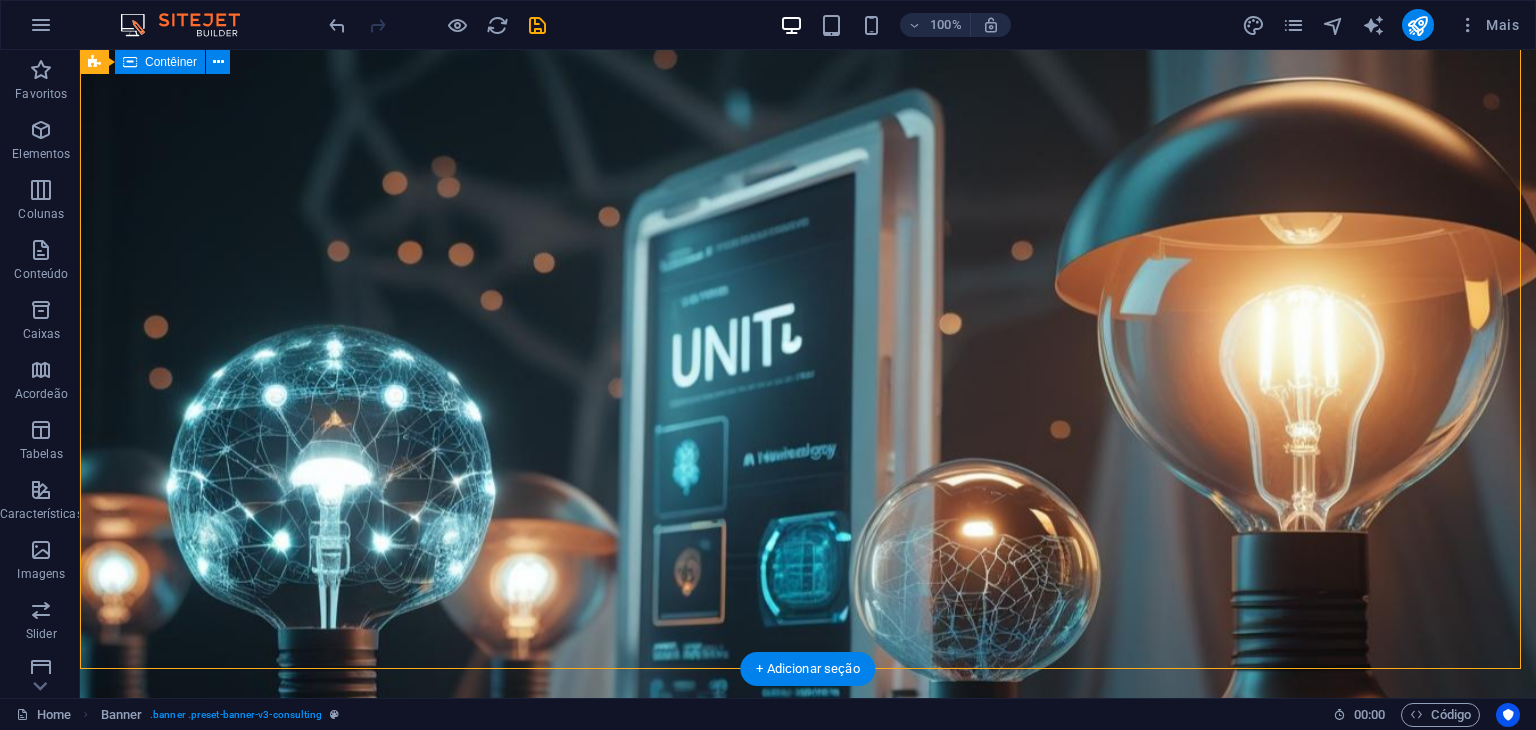 scroll, scrollTop: 0, scrollLeft: 0, axis: both 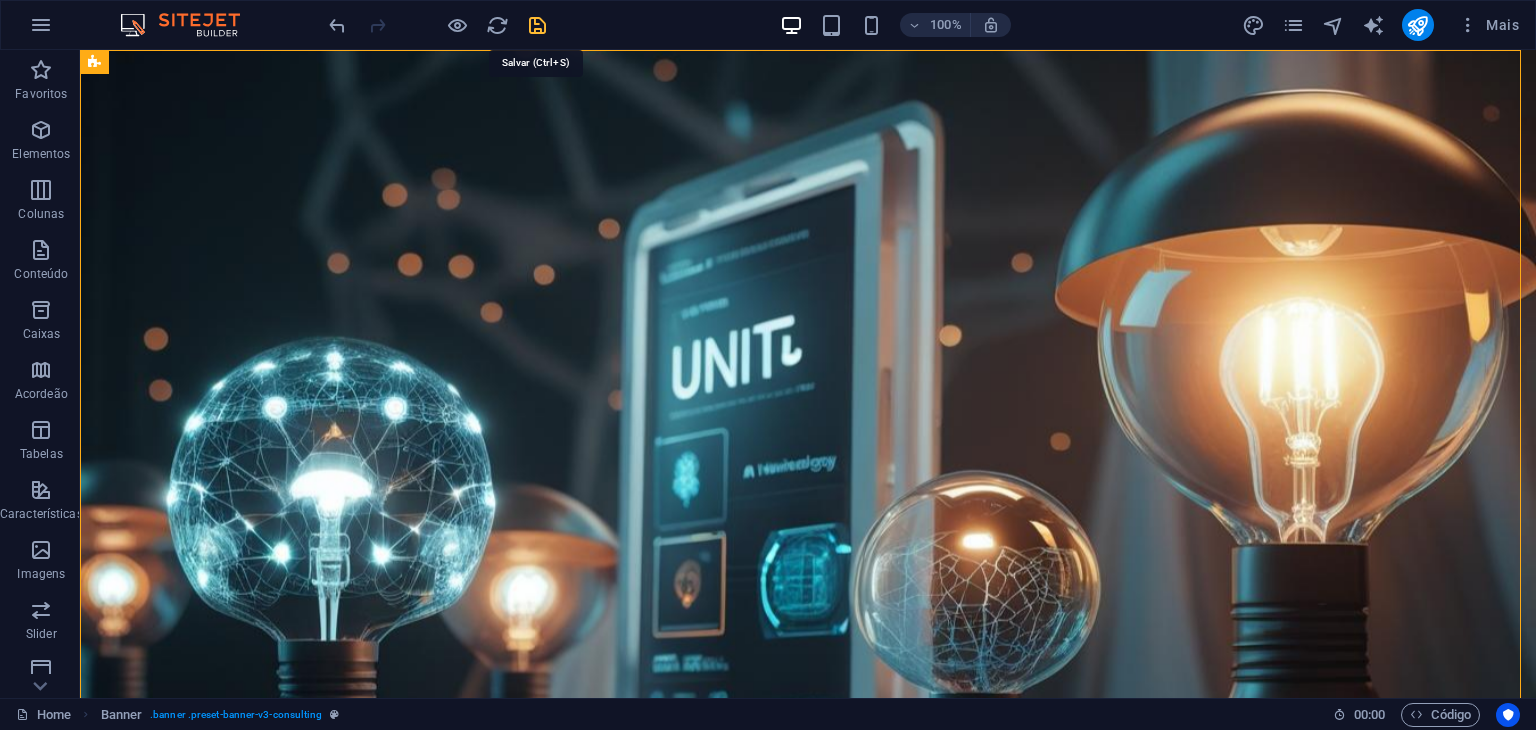 click at bounding box center [537, 25] 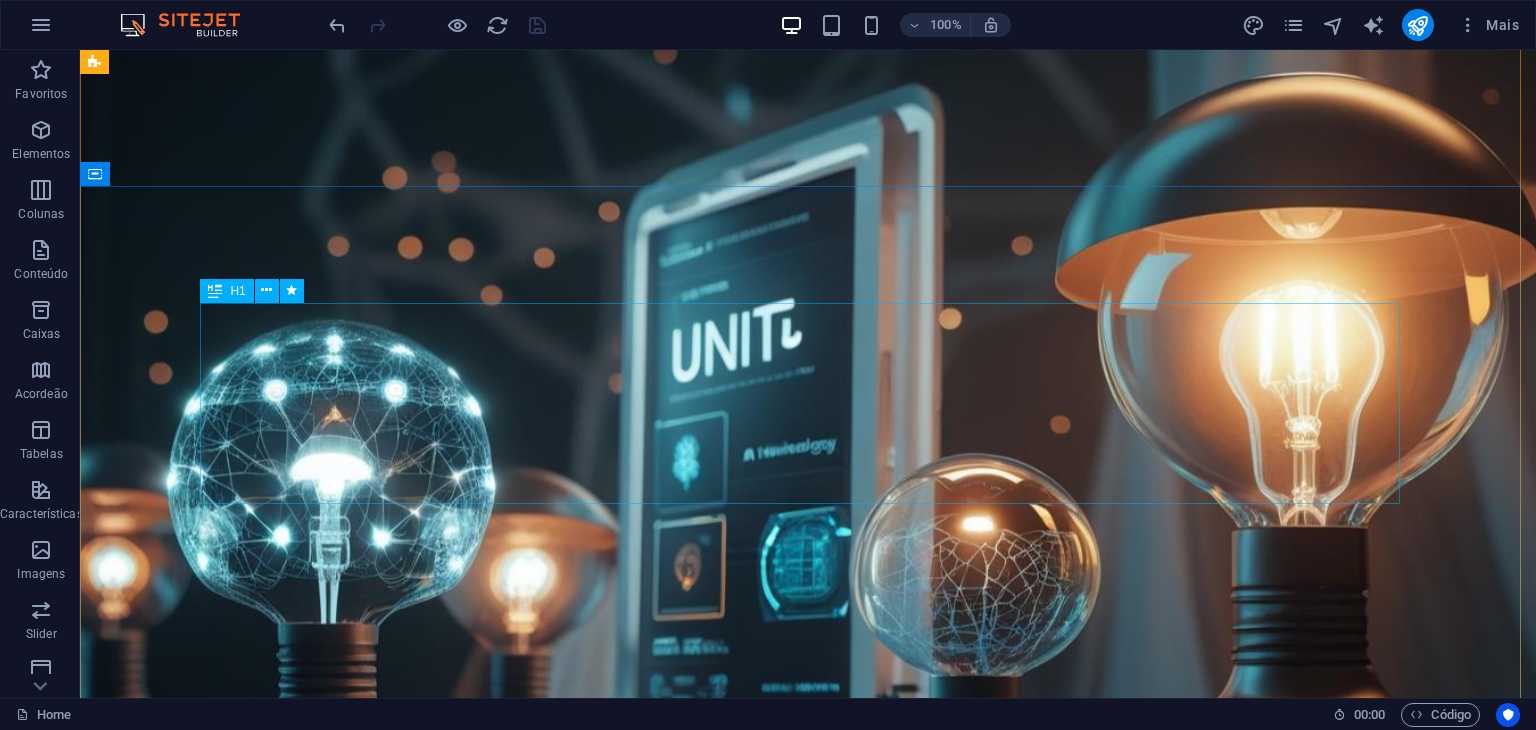 scroll, scrollTop: 0, scrollLeft: 0, axis: both 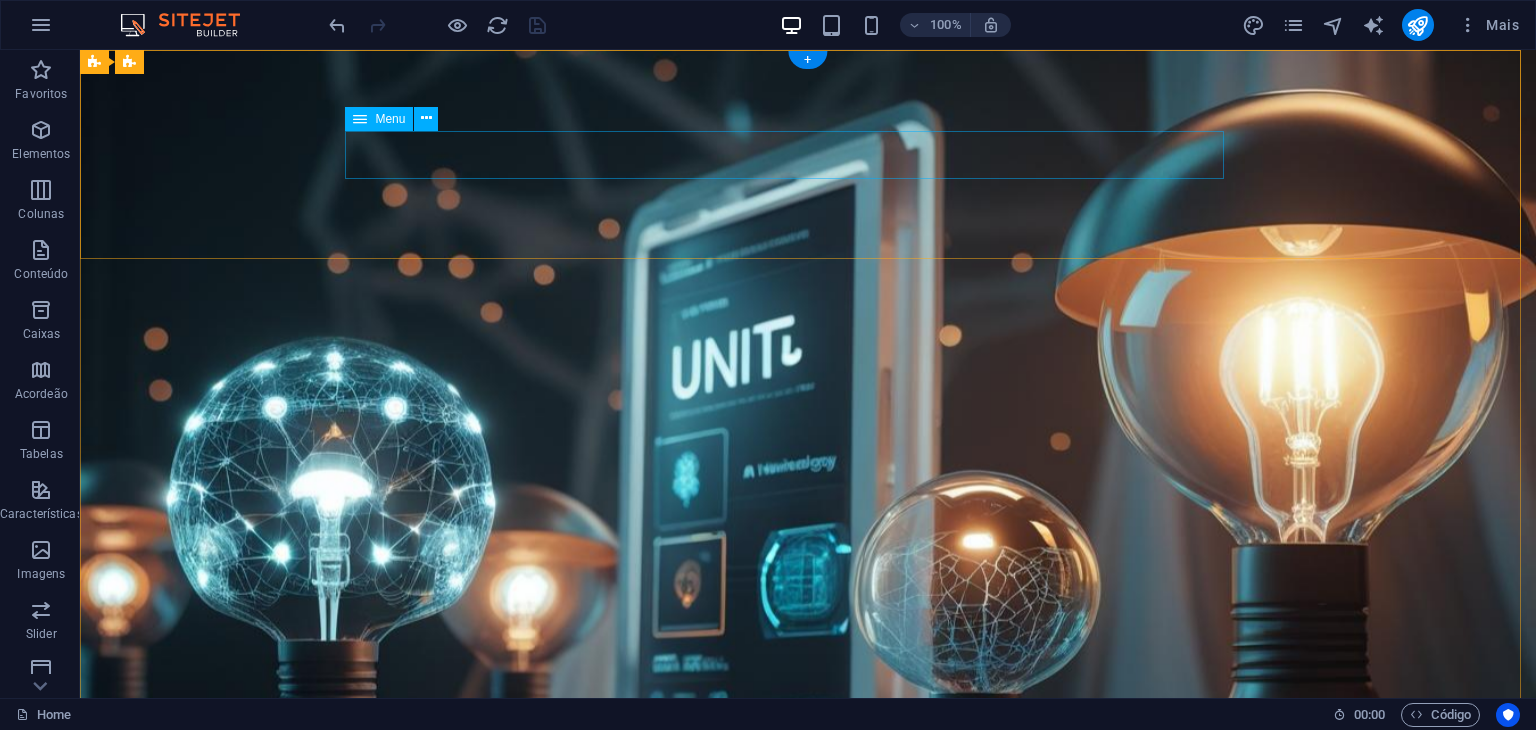 click on "Our Story Our Team Our Strengths Projects Contact Us" at bounding box center [808, 1151] 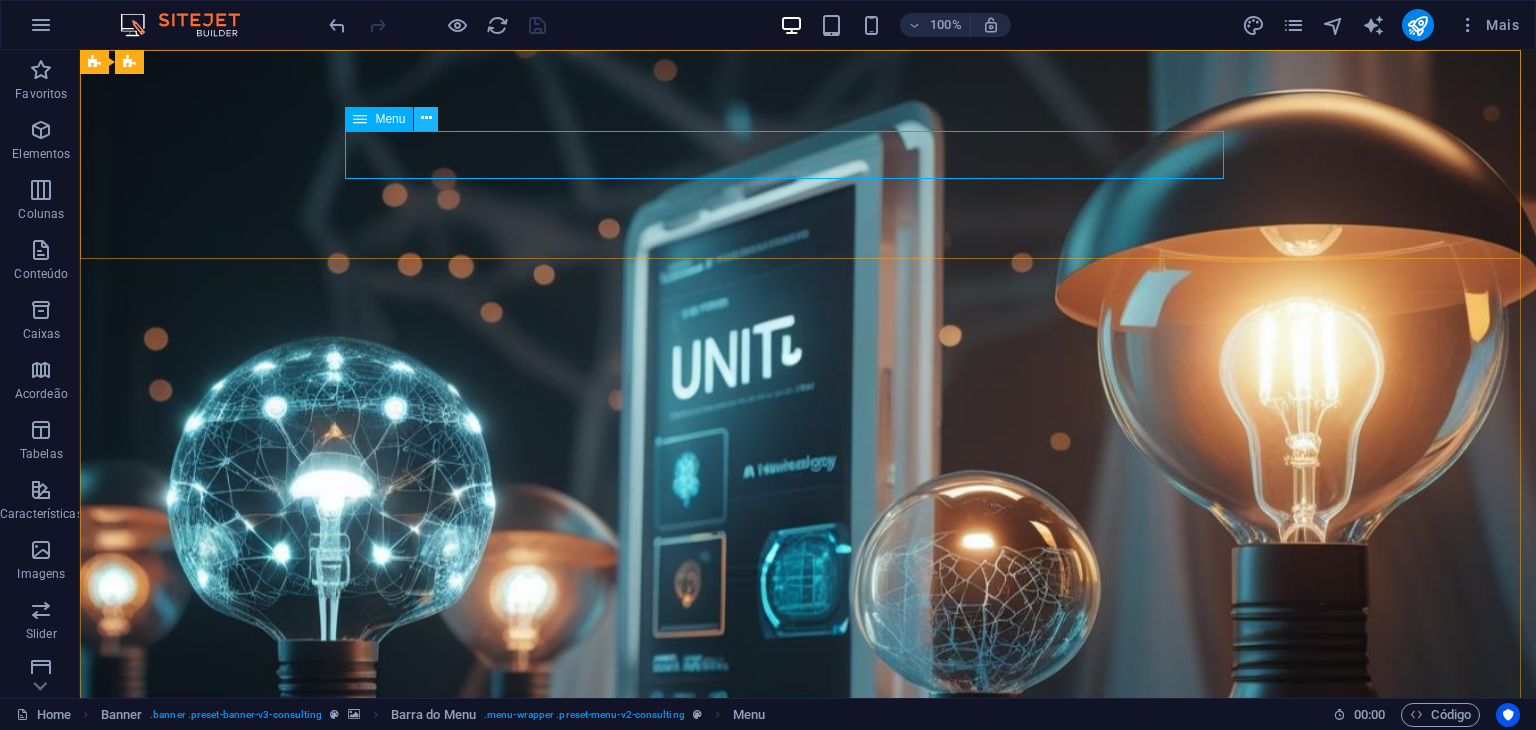 click at bounding box center (426, 119) 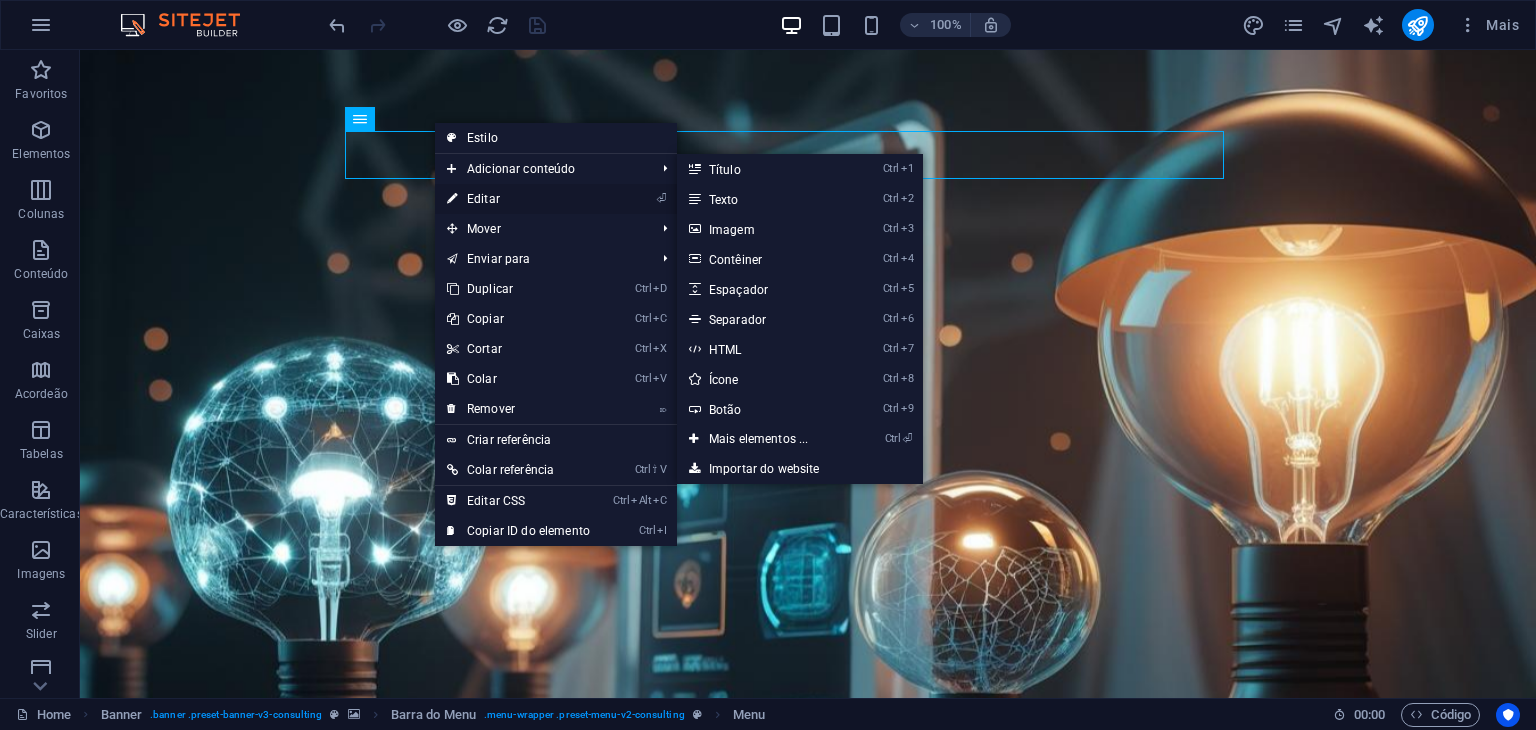 click on "⏎  Editar" at bounding box center [518, 199] 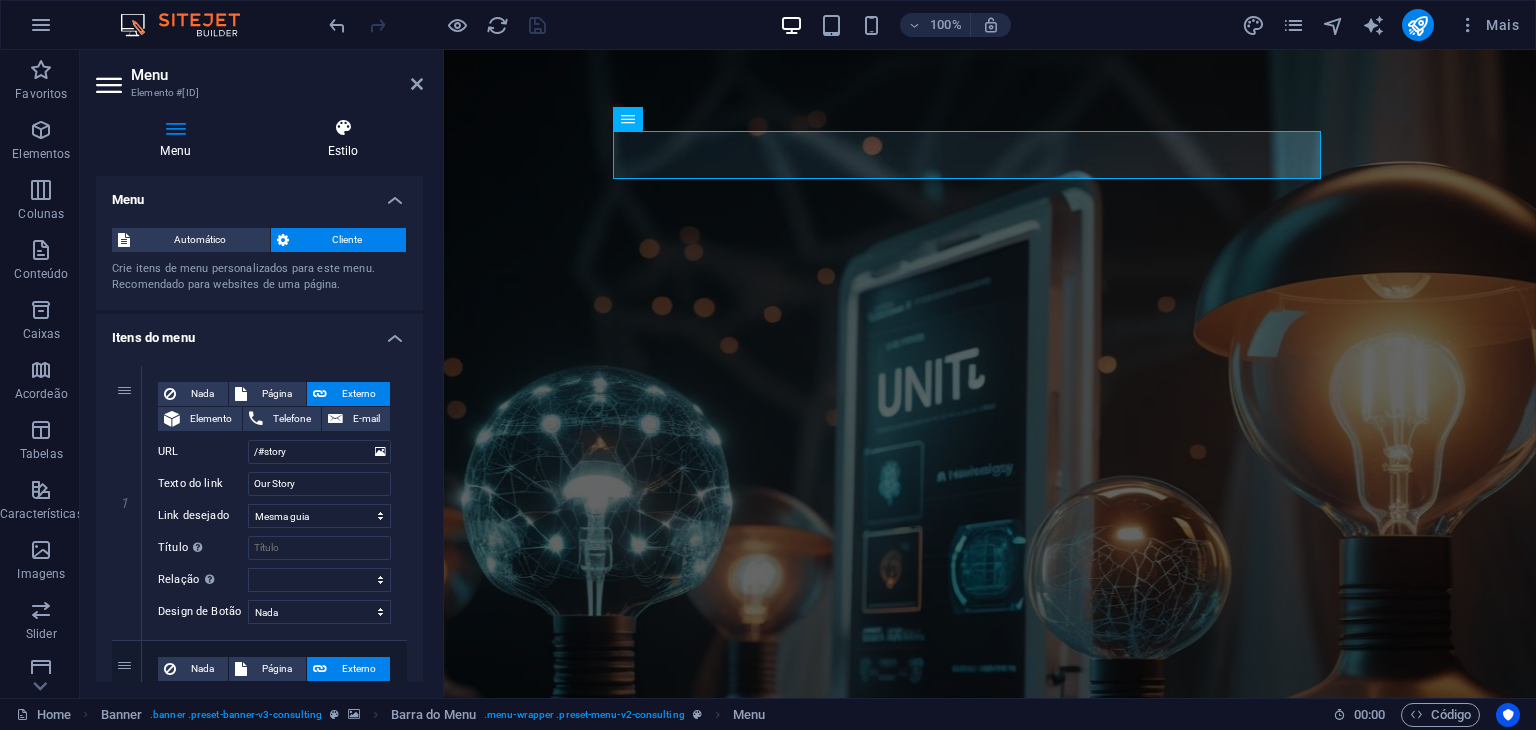 click on "Estilo" at bounding box center (343, 139) 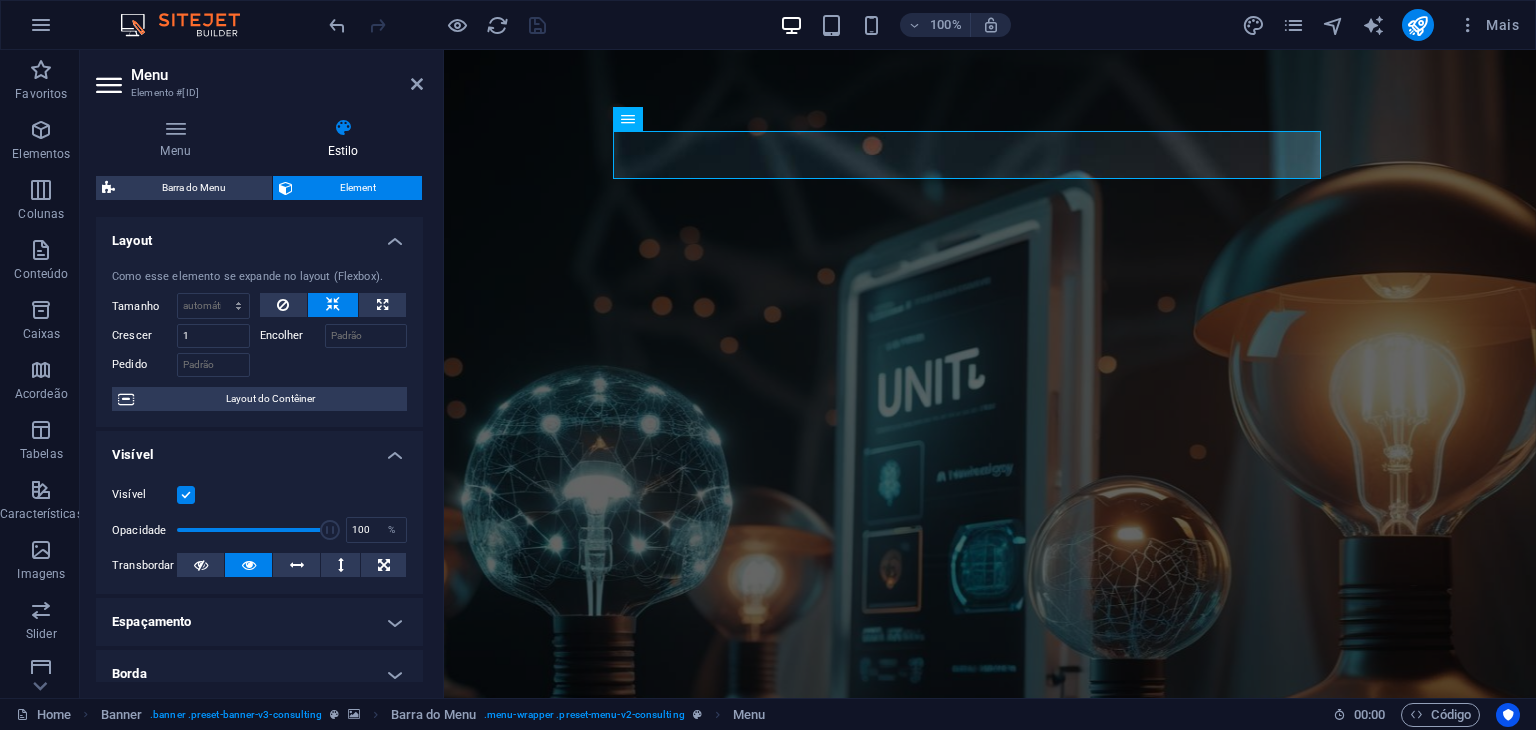 click on "Layout" at bounding box center [259, 235] 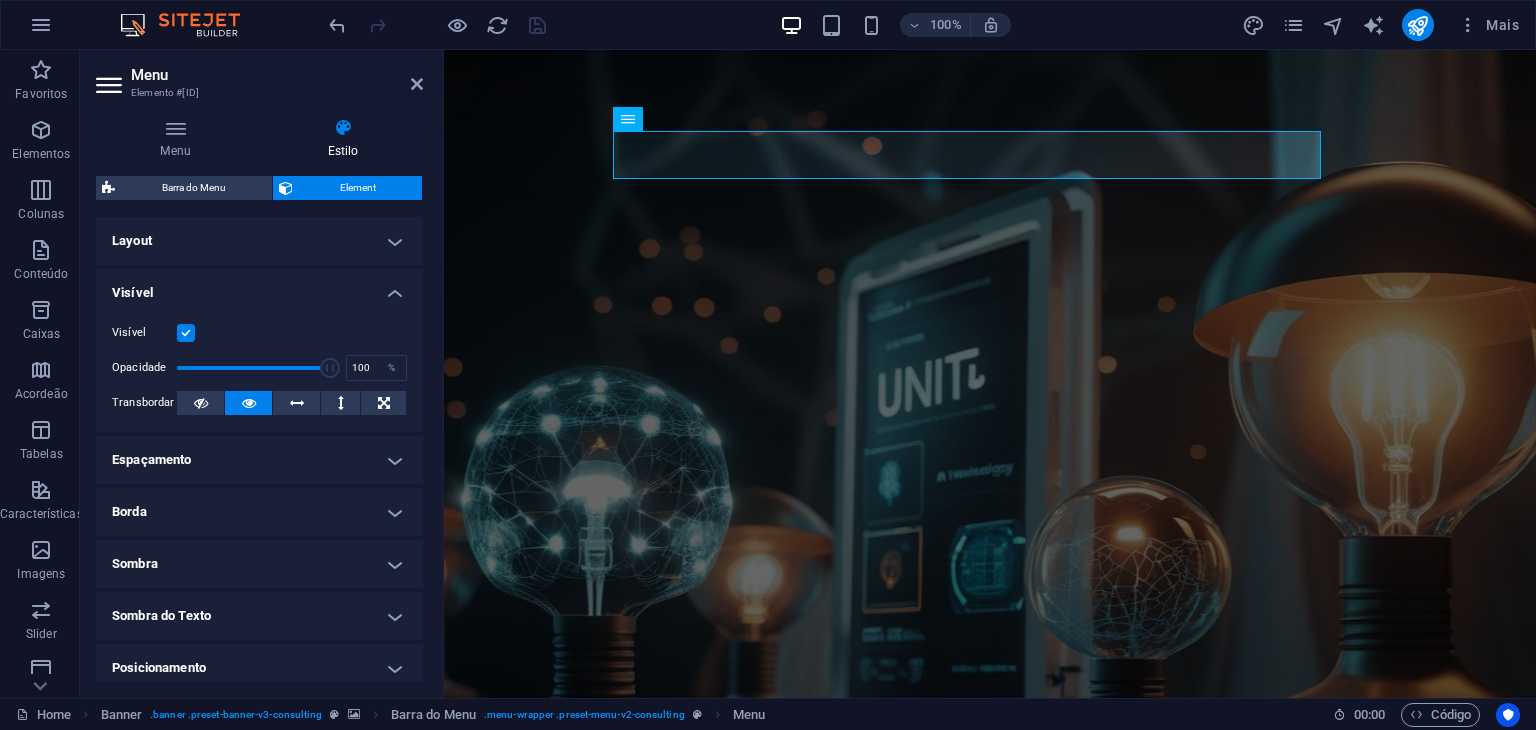 click on "Visível" at bounding box center (259, 287) 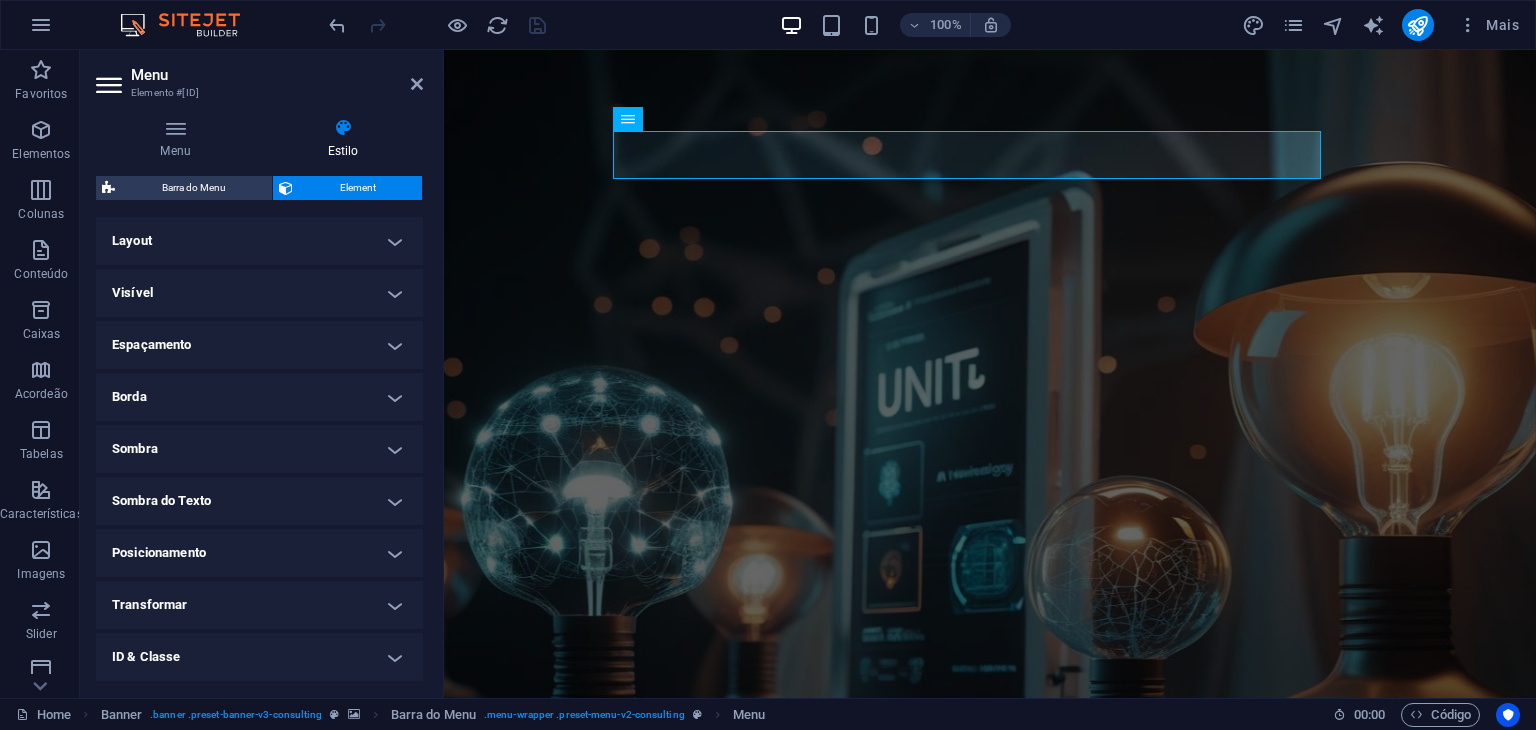 click on "Layout" at bounding box center (259, 241) 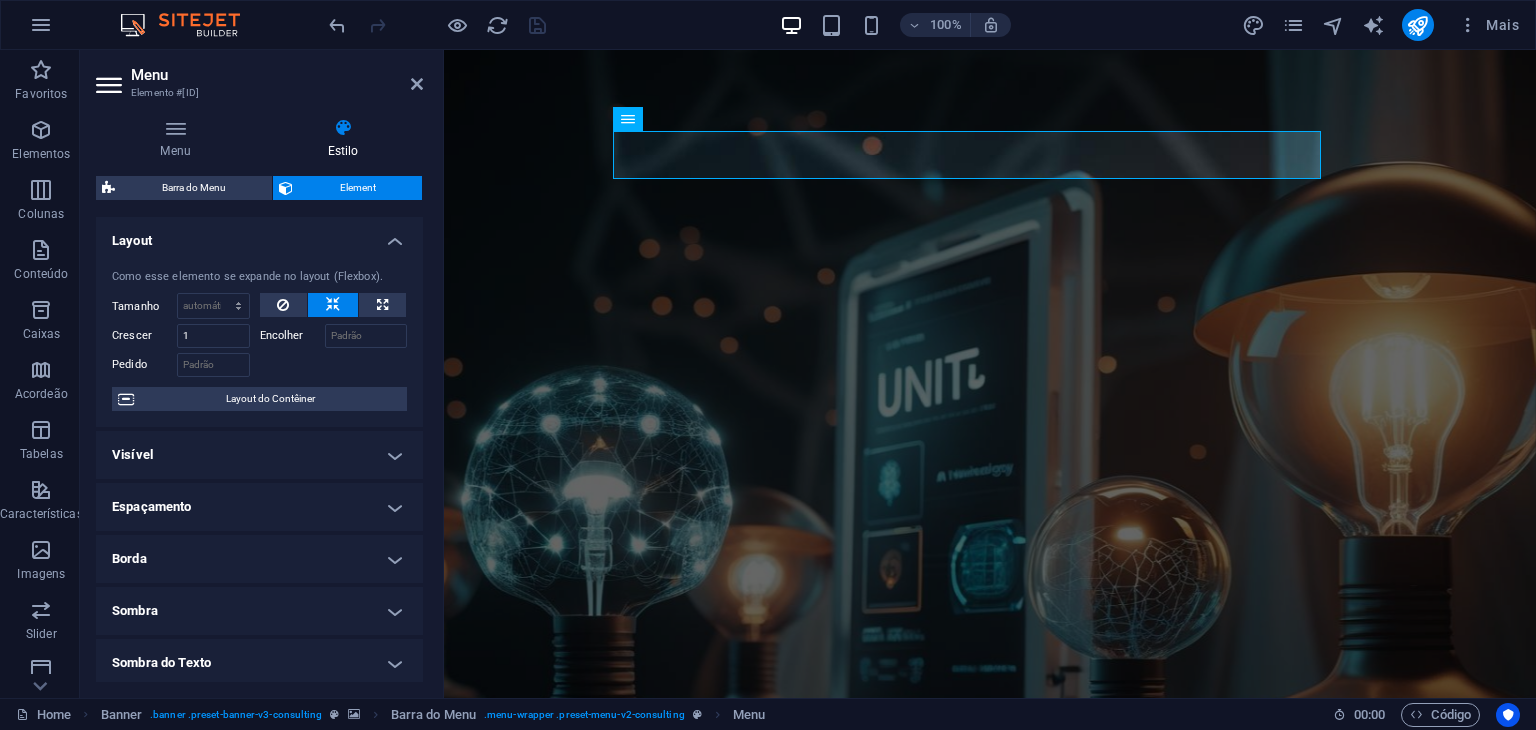 click on "Layout" at bounding box center (259, 235) 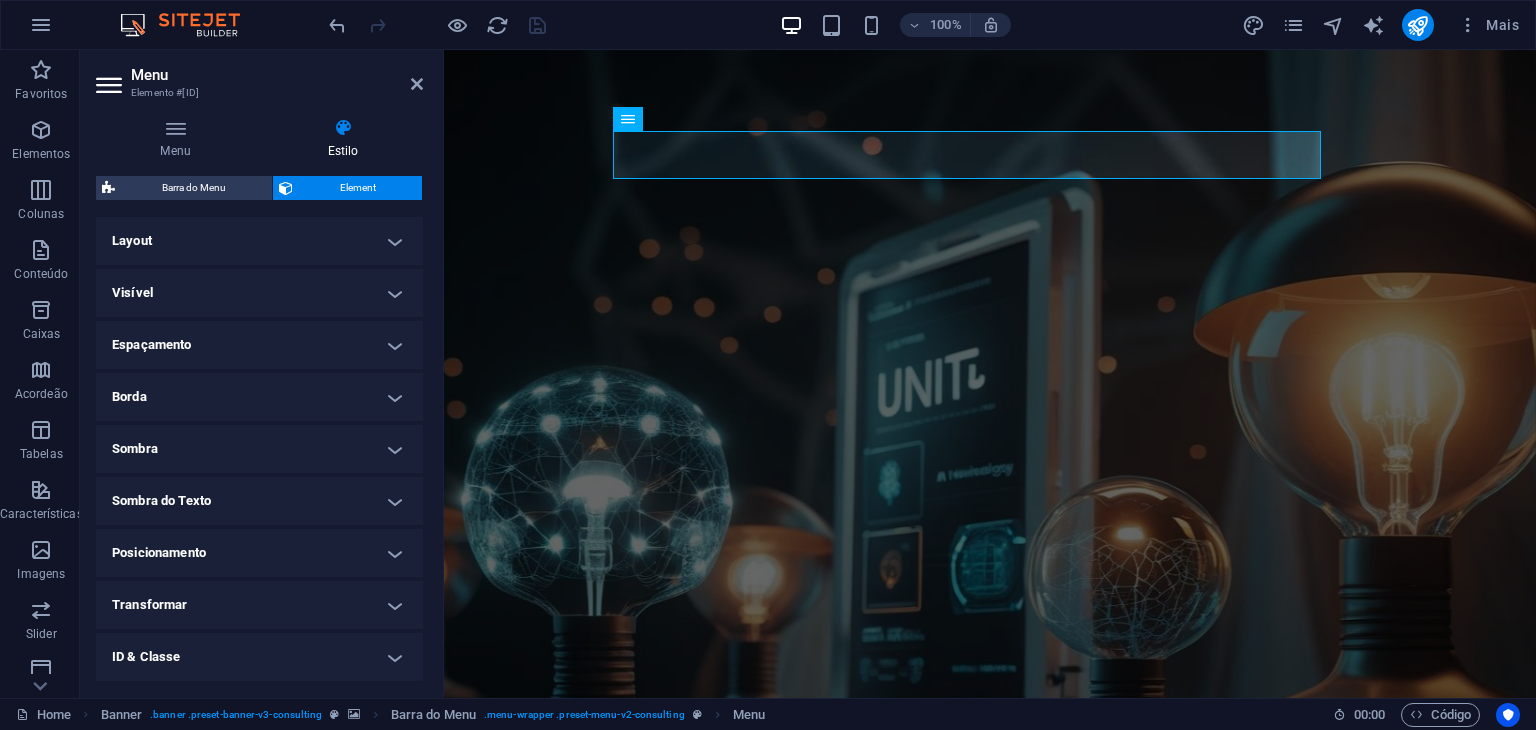 click on "Visível" at bounding box center [259, 293] 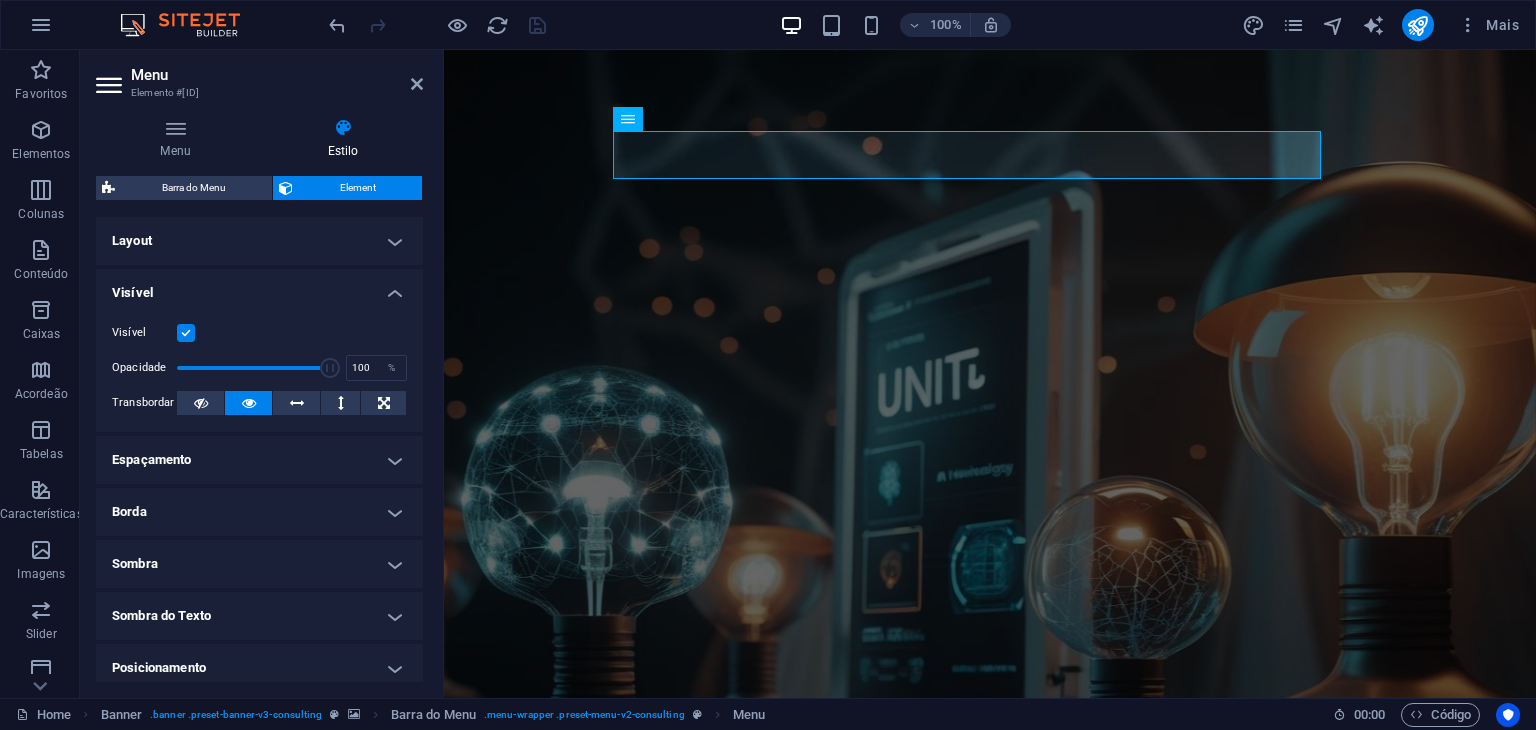 click on "Visível" at bounding box center (259, 287) 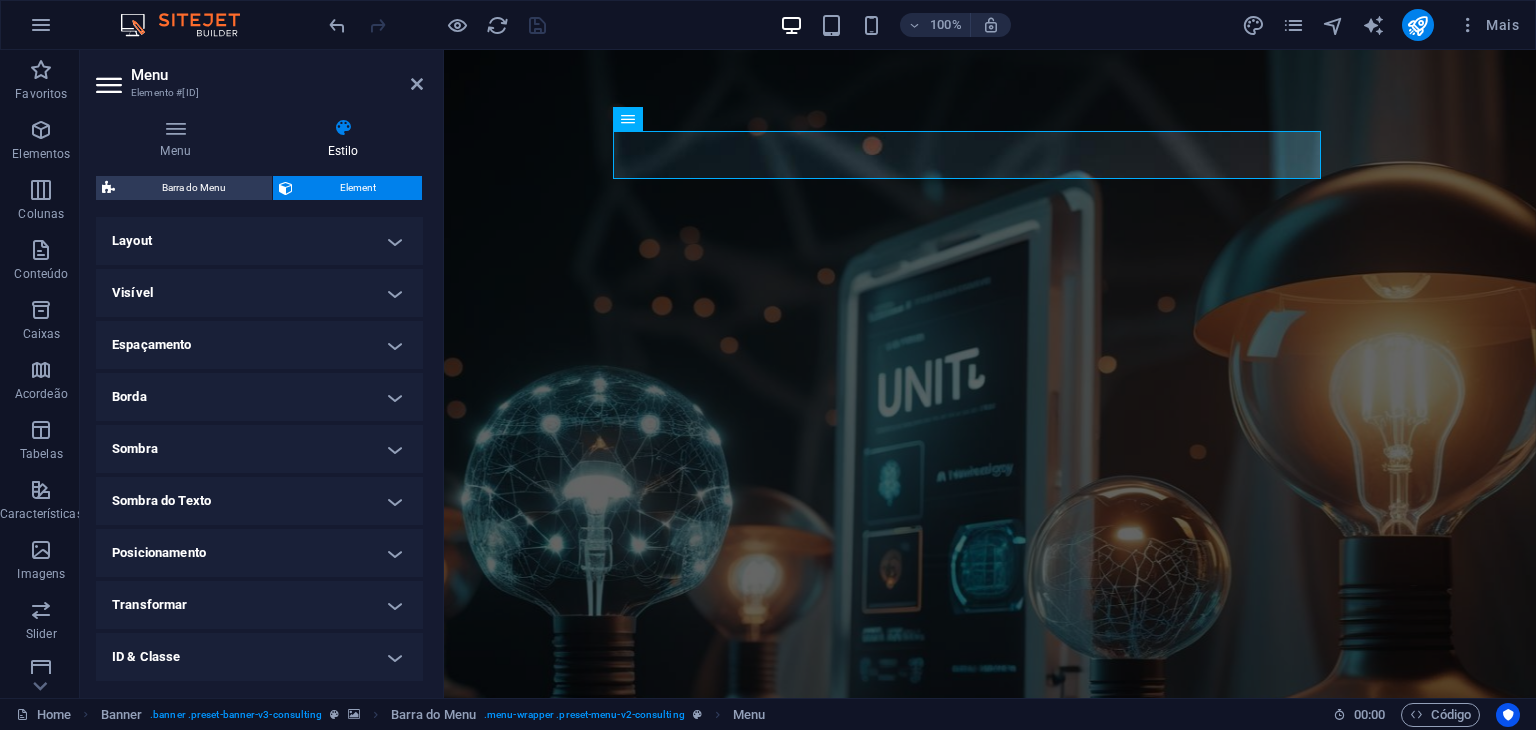 click on "Sombra do Texto" at bounding box center (259, 501) 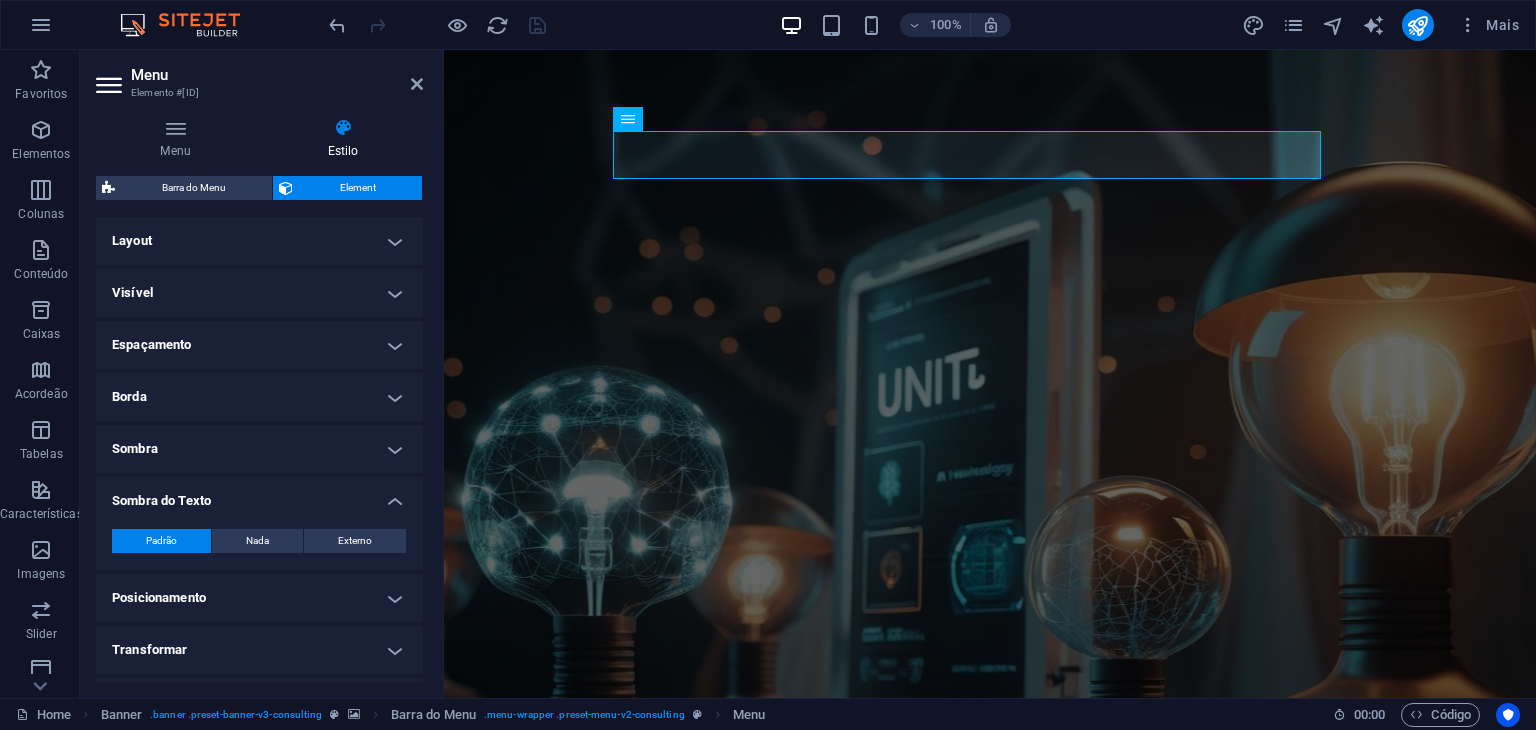 click on "Sombra do Texto" at bounding box center (259, 495) 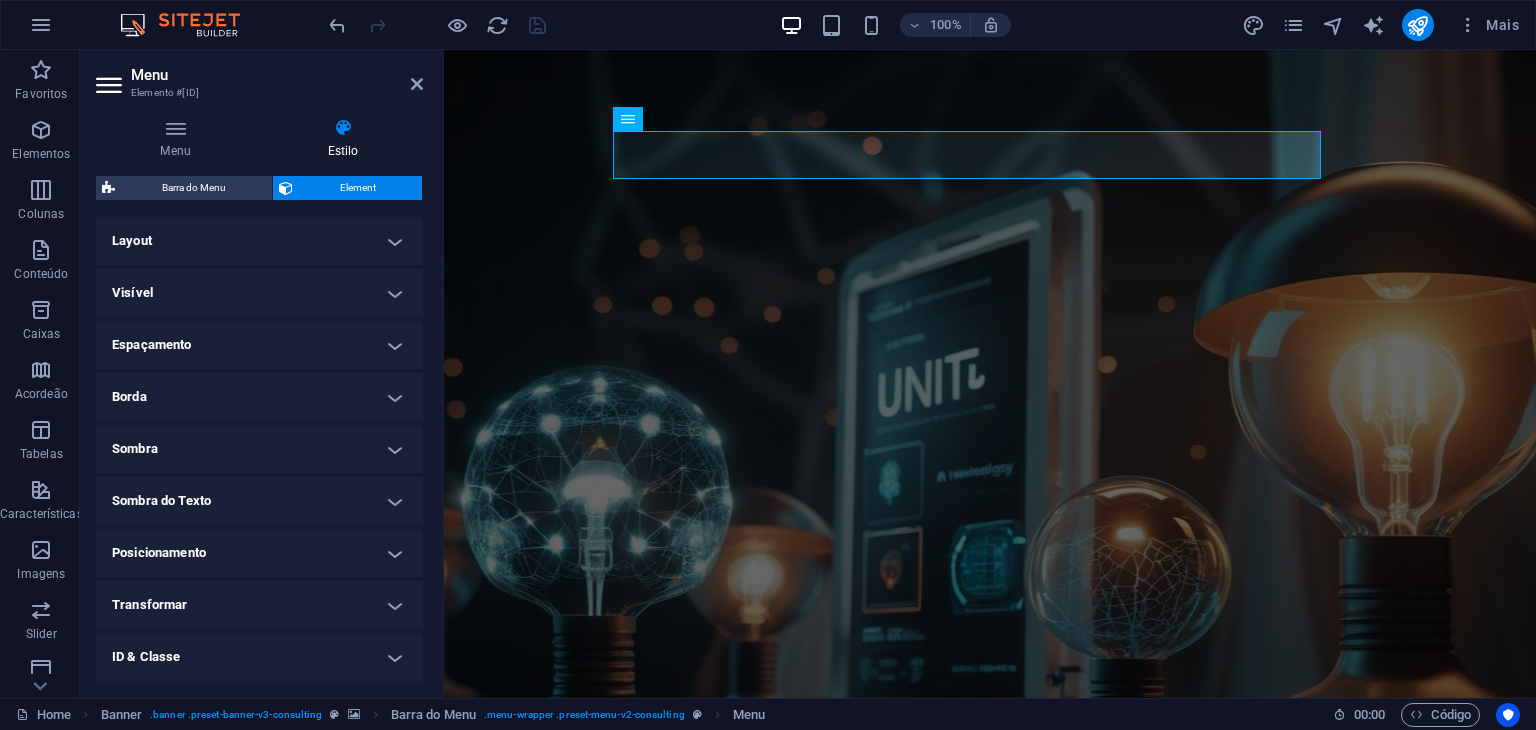 click on "Layout" at bounding box center (259, 241) 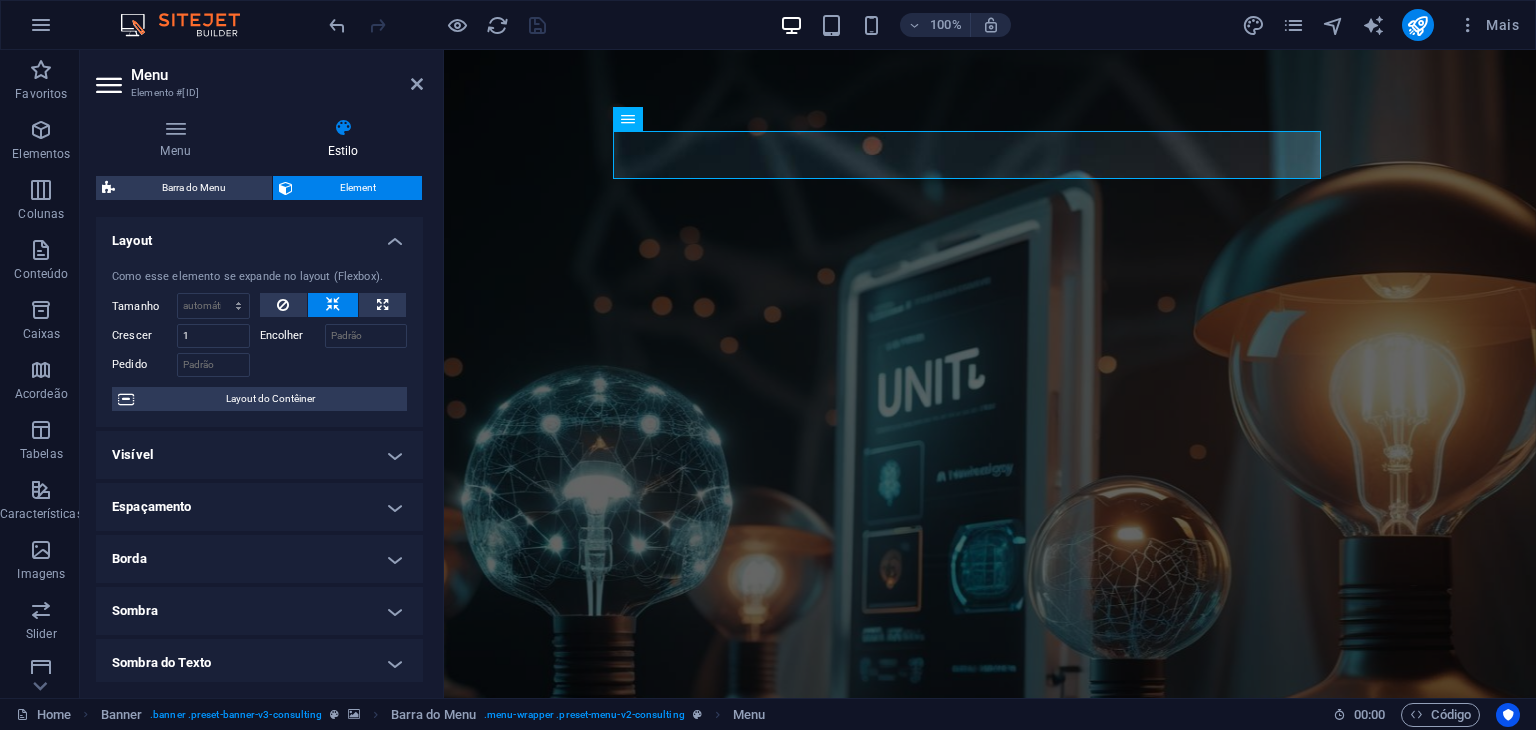 click on "Layout" at bounding box center (259, 235) 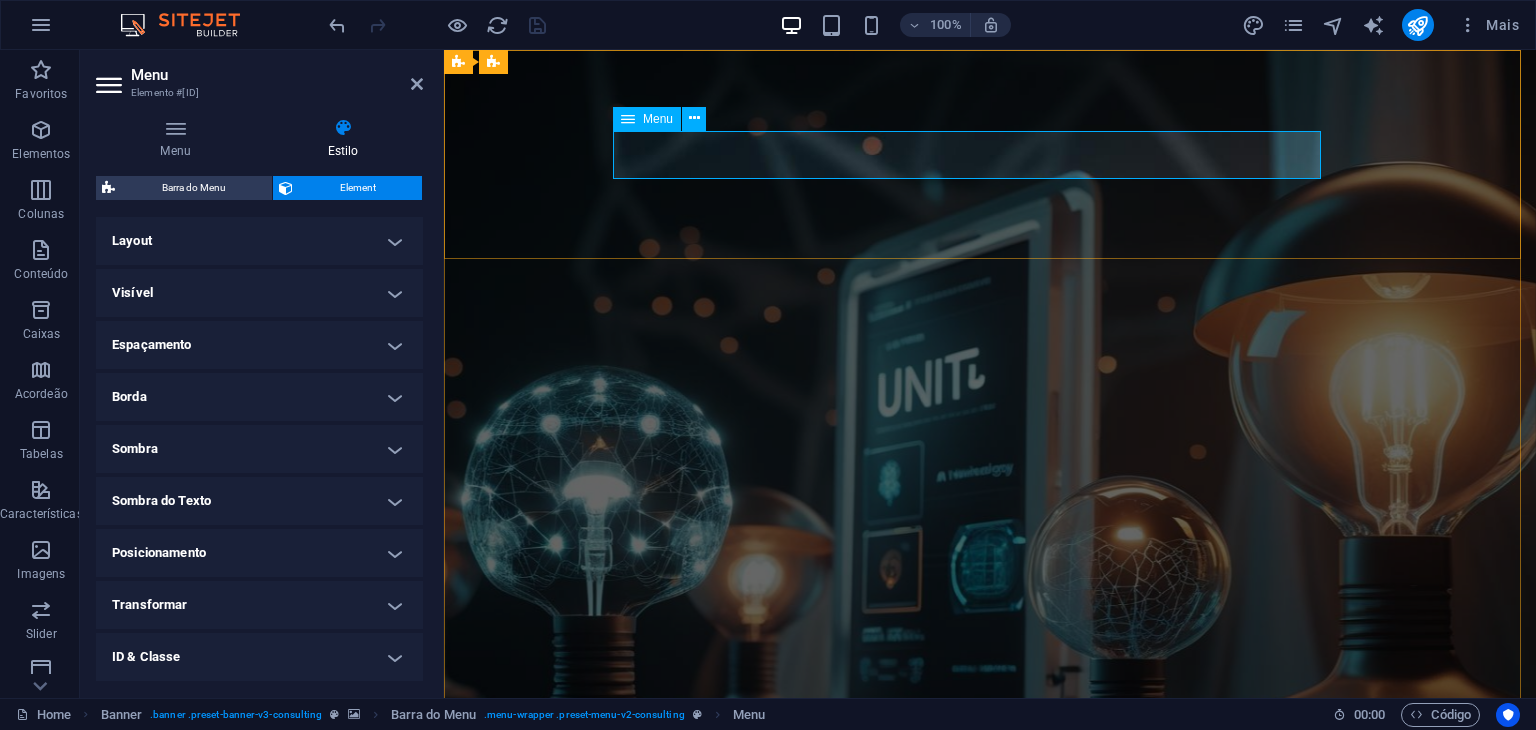 click on "Our Story Our Team Our Strengths Projects Contact Us" at bounding box center (990, 1151) 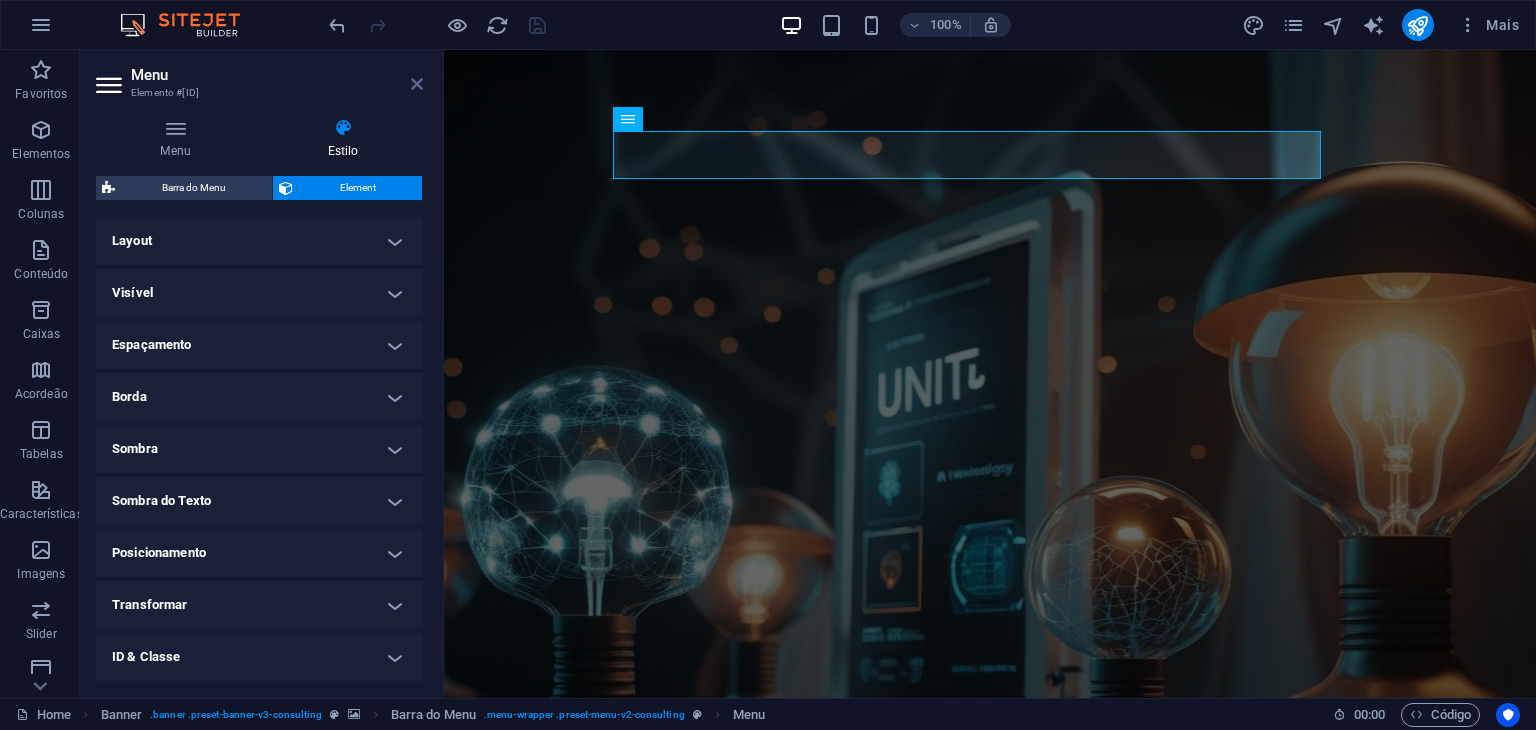 click on "Menu" at bounding box center (277, 75) 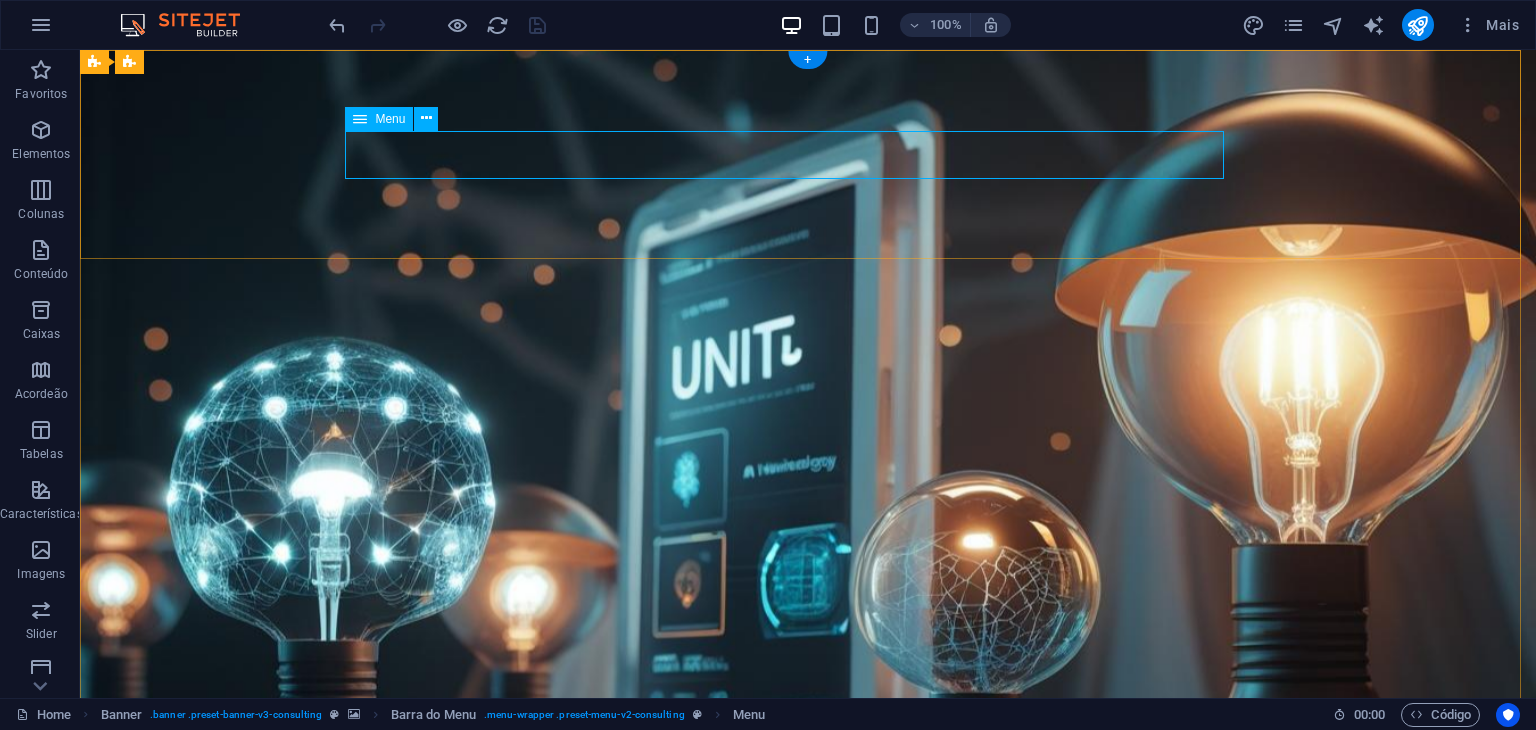 click on "Our Story Our Team Our Strengths Projects Contact Us" at bounding box center [808, 1151] 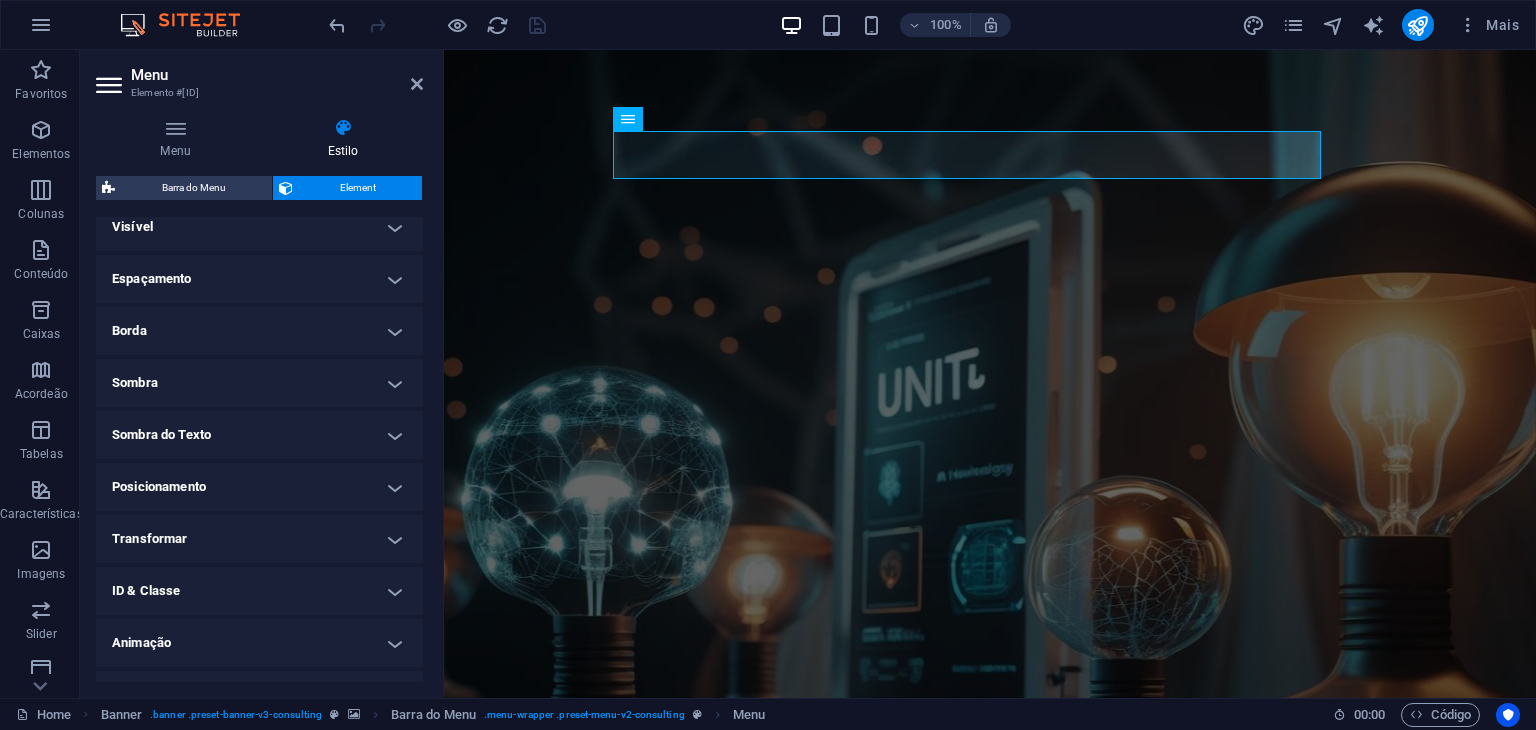 scroll, scrollTop: 0, scrollLeft: 0, axis: both 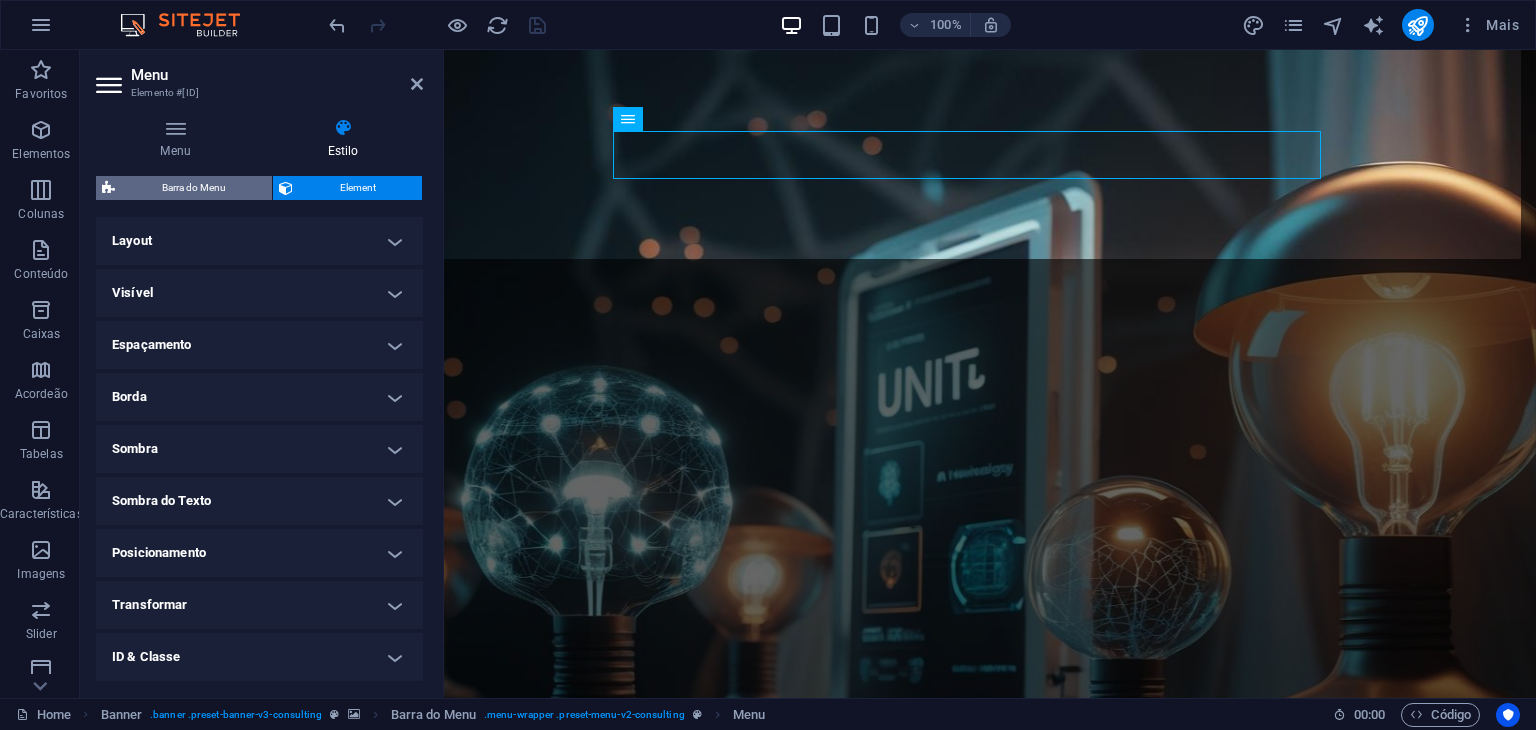 click on "Barra do Menu" at bounding box center [193, 188] 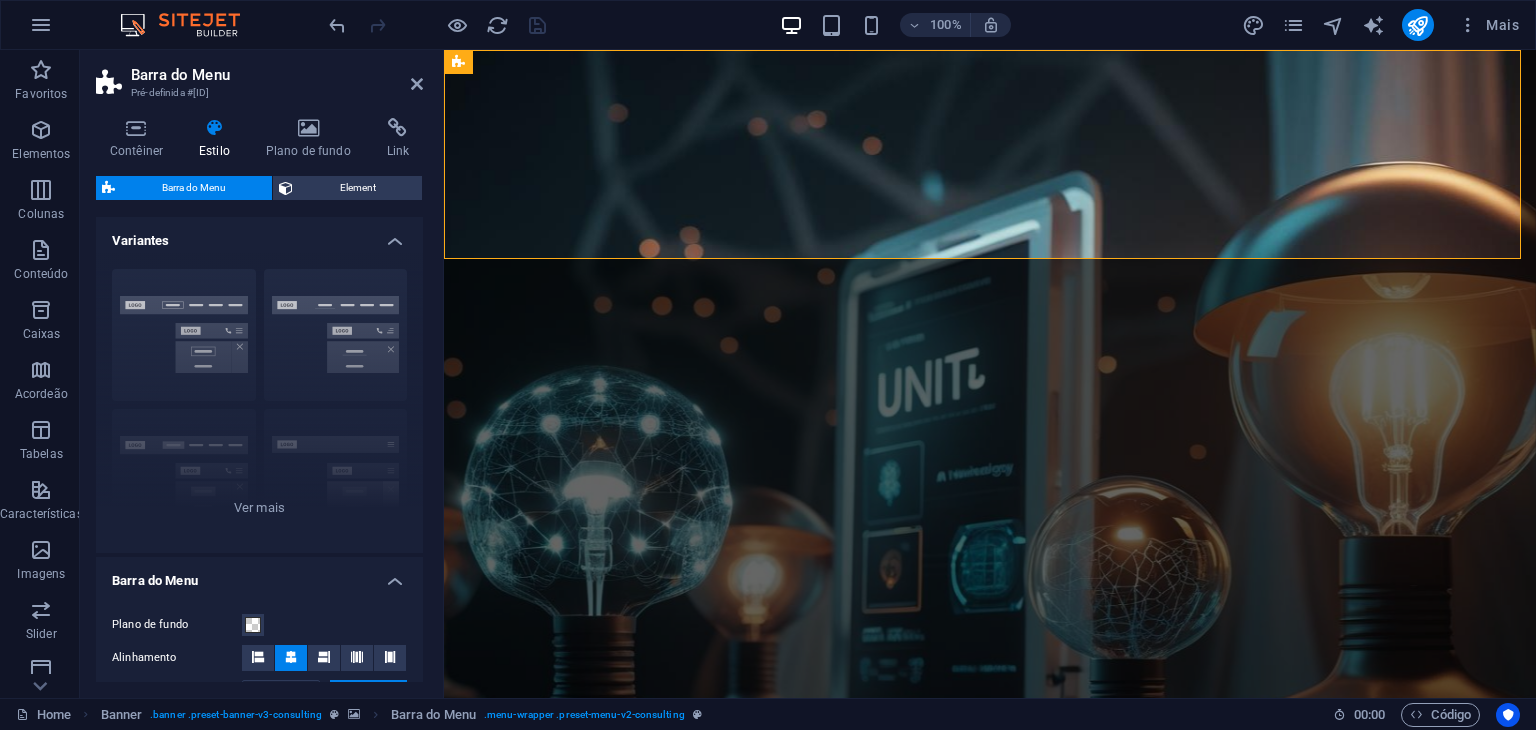 click on "Variantes" at bounding box center (259, 235) 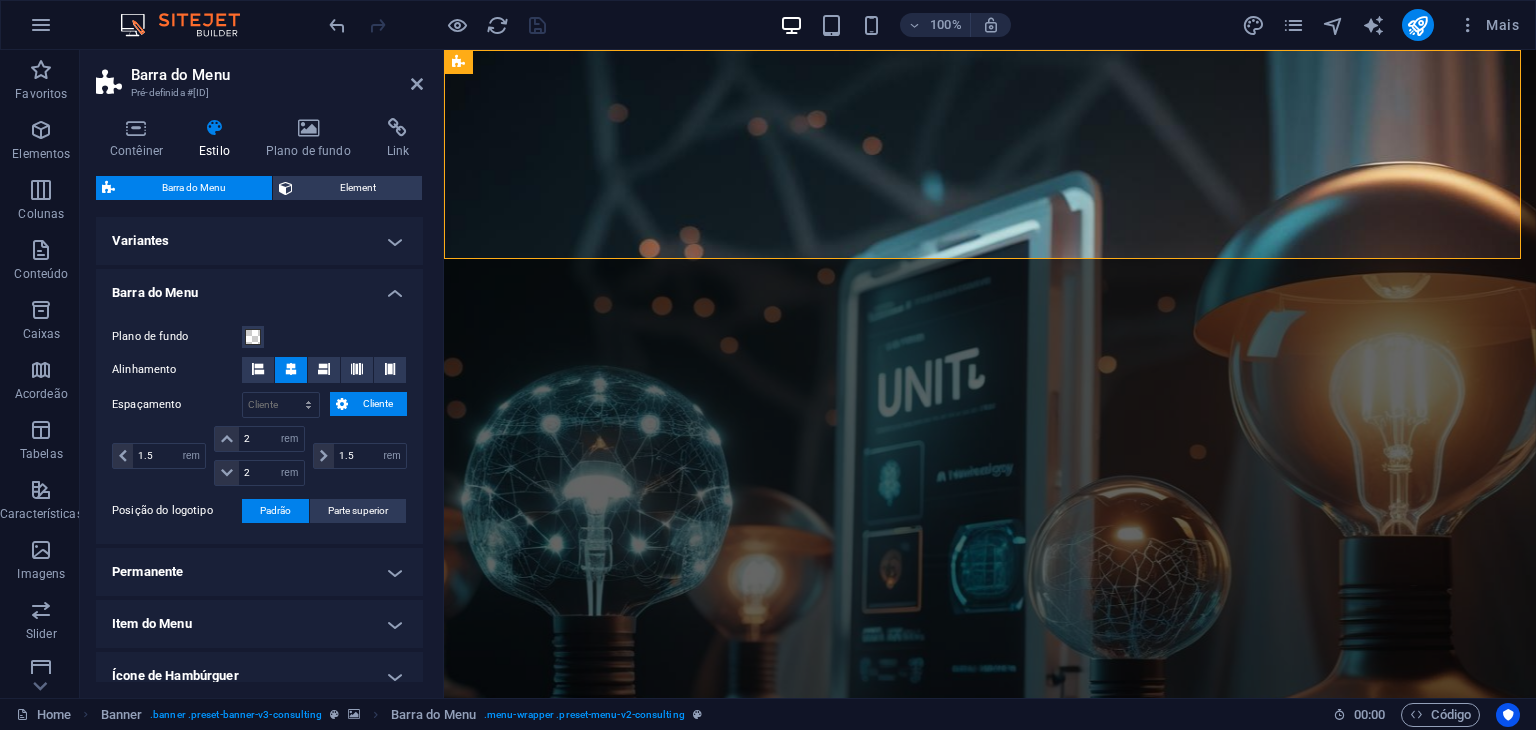 click on "Barra do Menu" at bounding box center [259, 287] 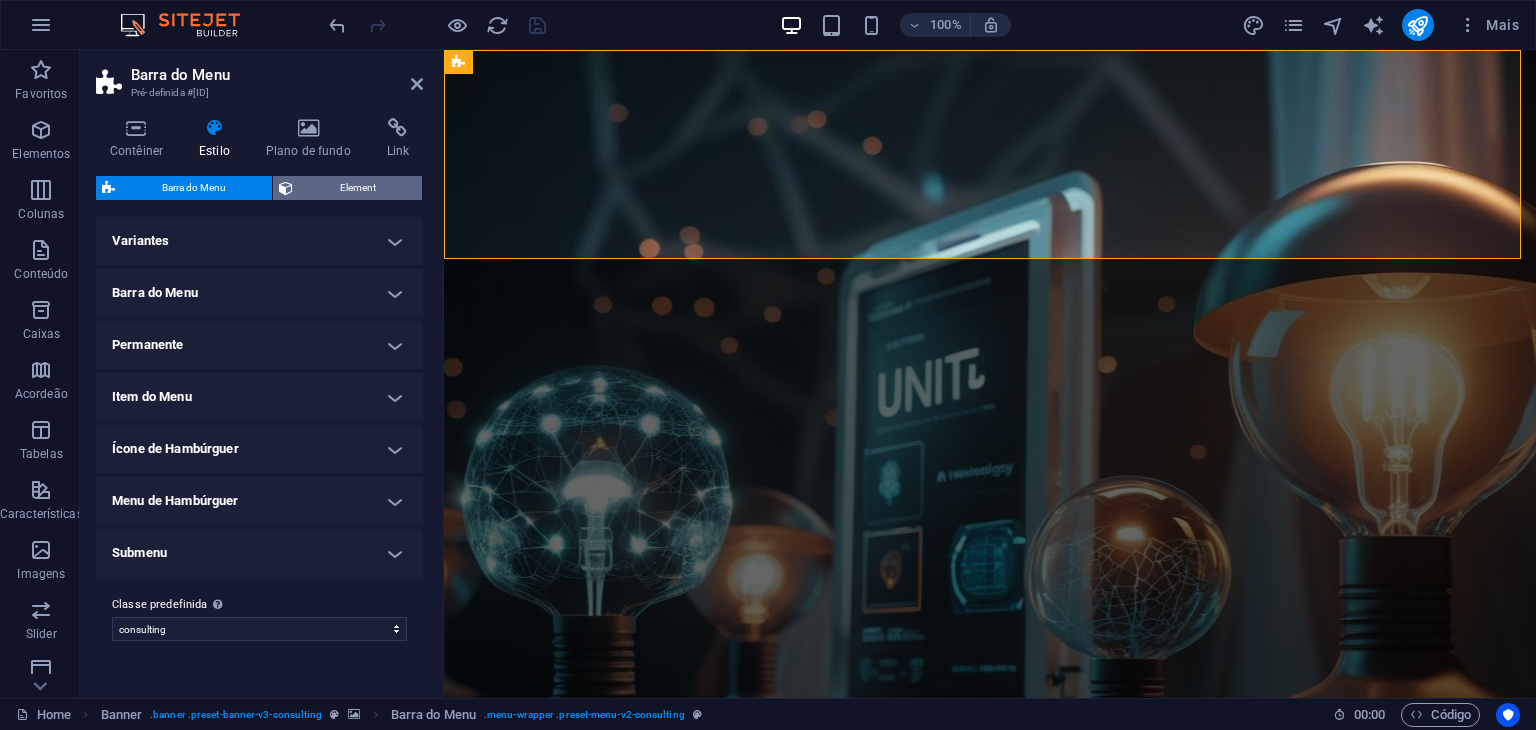 click on "Element" at bounding box center [357, 188] 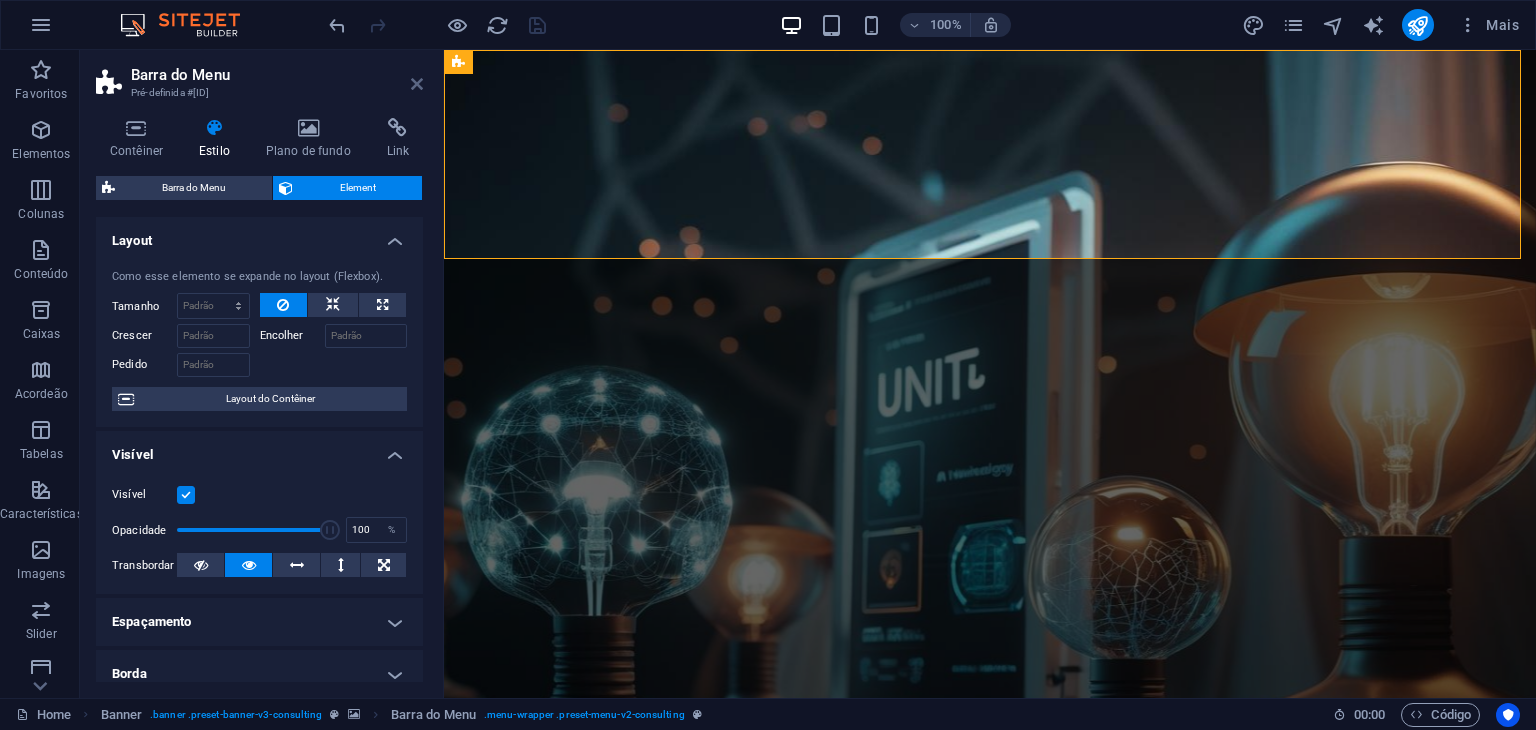 click at bounding box center (417, 84) 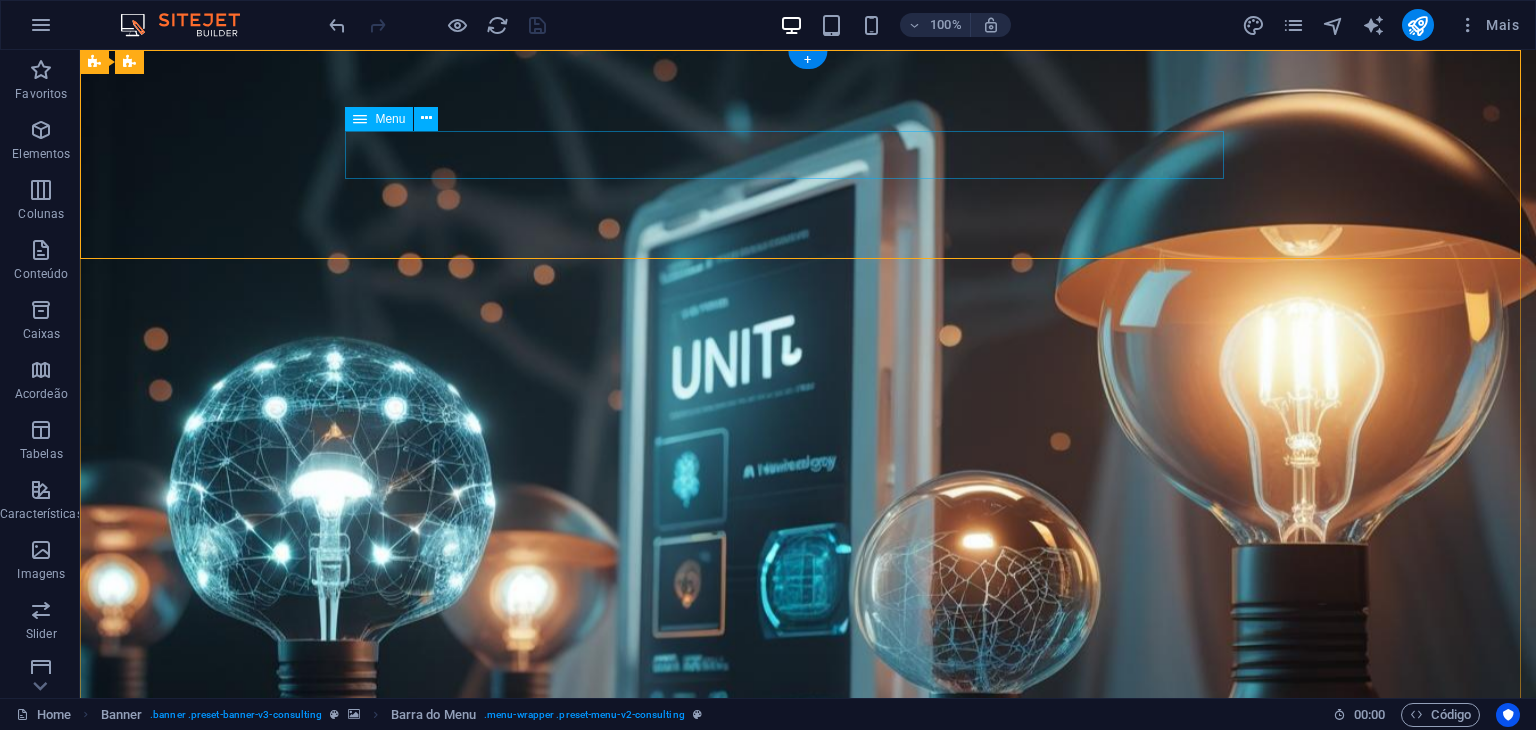 click on "Our Story Our Team Our Strengths Projects Contact Us" at bounding box center [808, 1151] 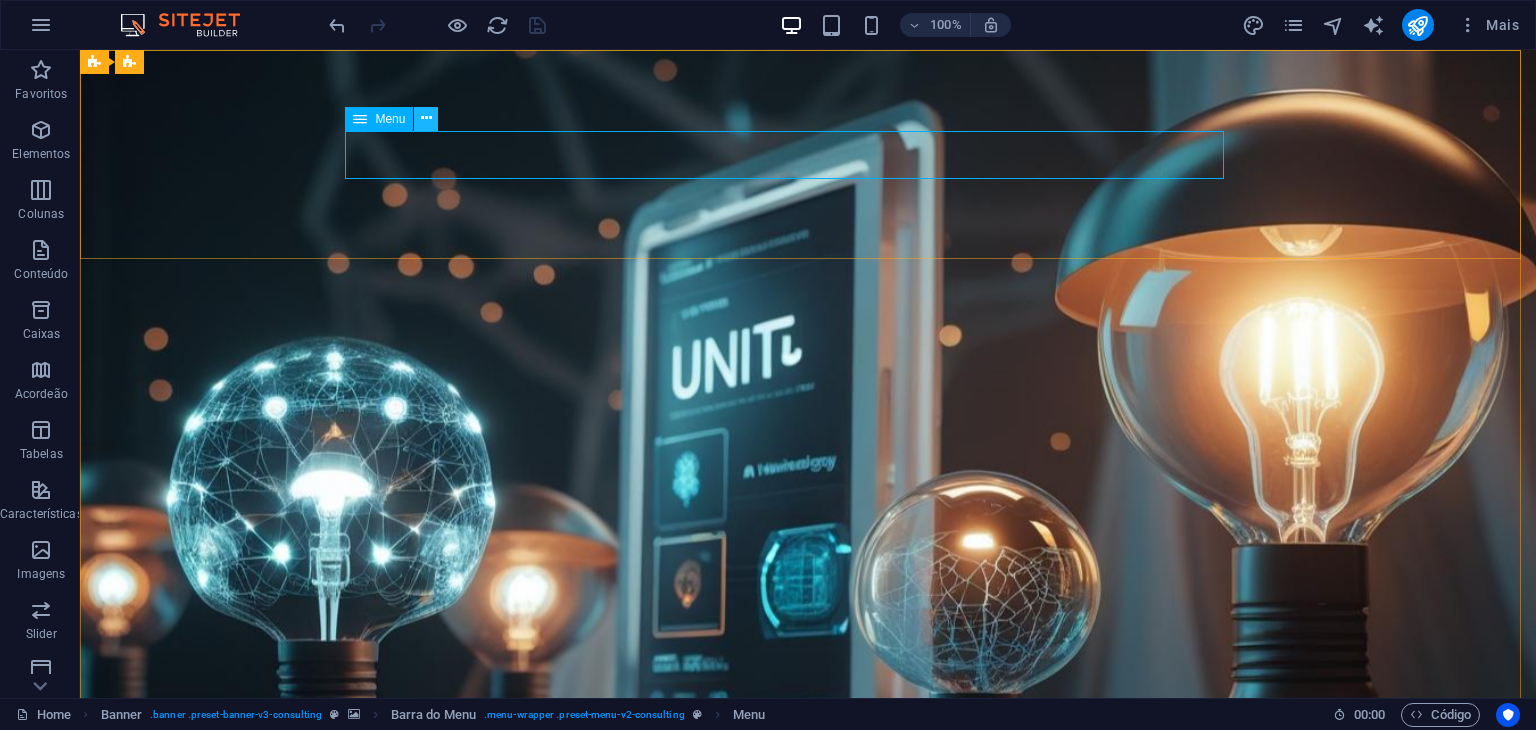 click at bounding box center (426, 119) 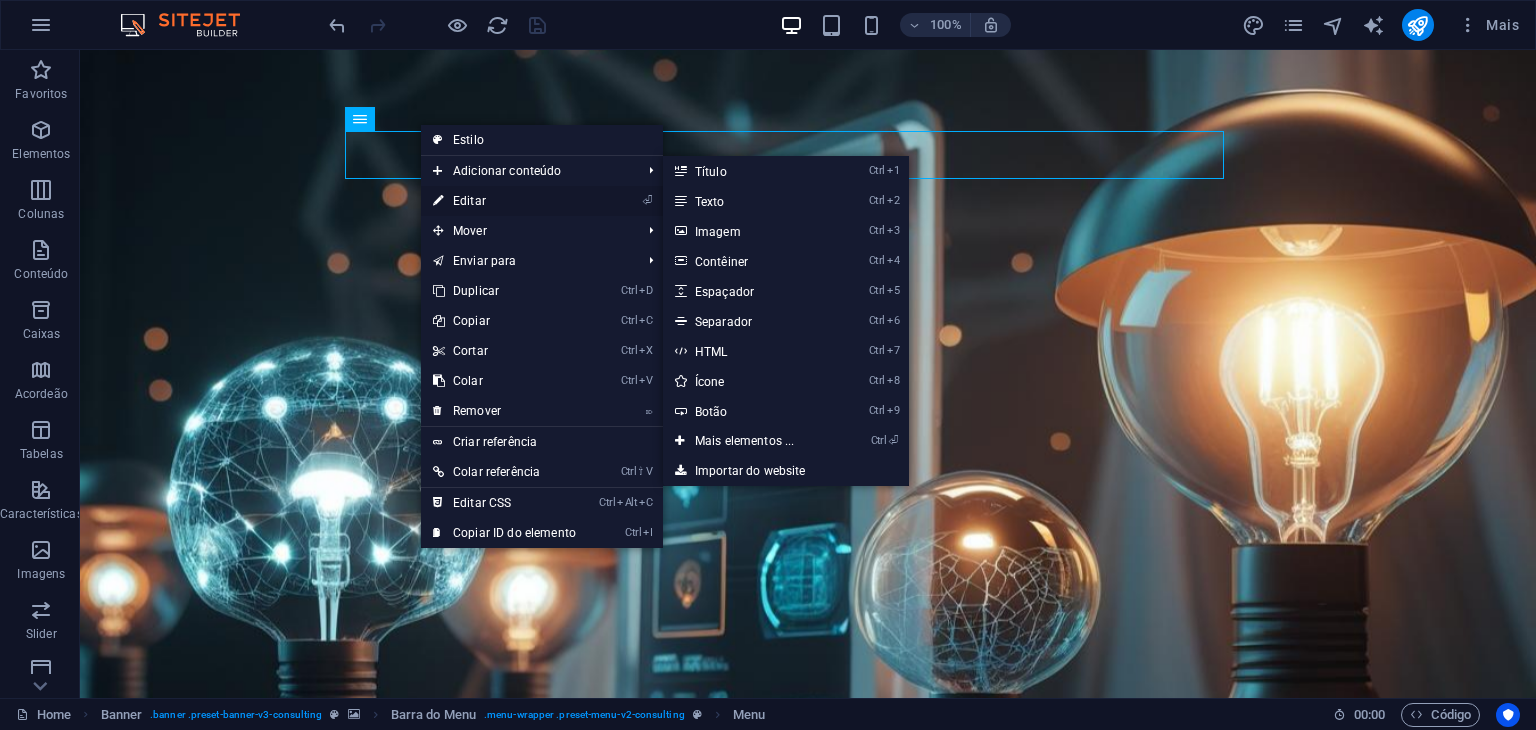 click on "⏎  Editar" at bounding box center (504, 201) 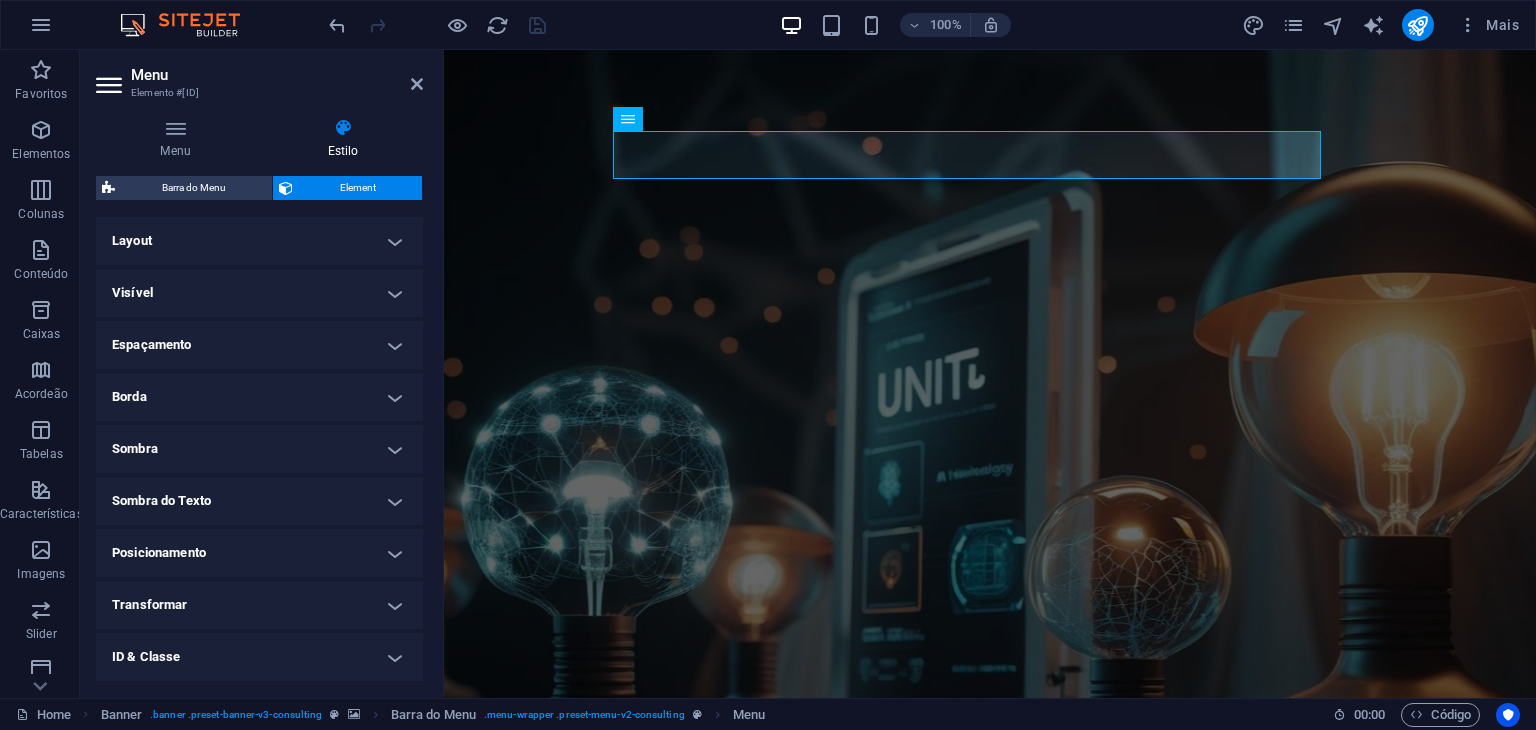 click on "Layout" at bounding box center [259, 241] 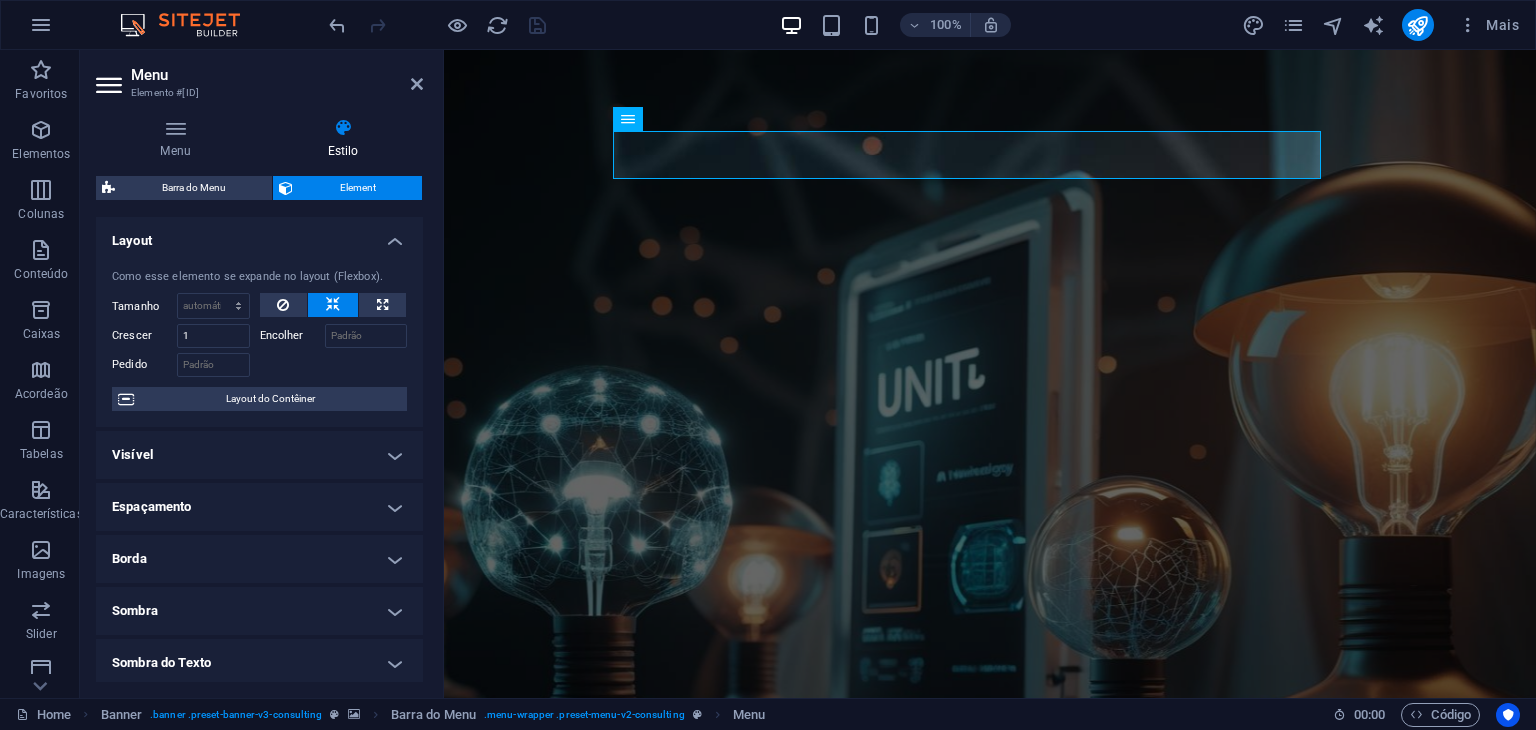 click on "Layout" at bounding box center (259, 235) 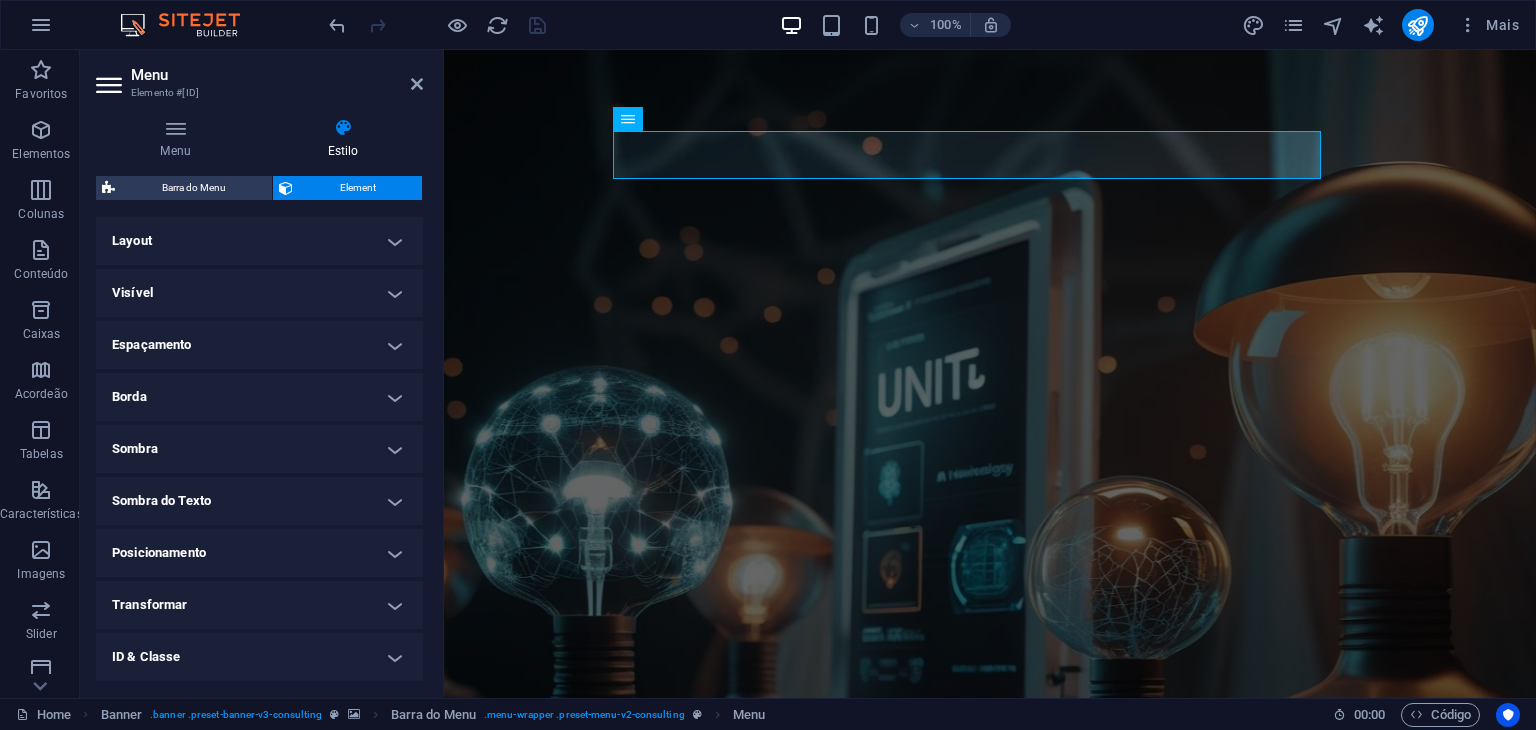 click on "Layout" at bounding box center [259, 241] 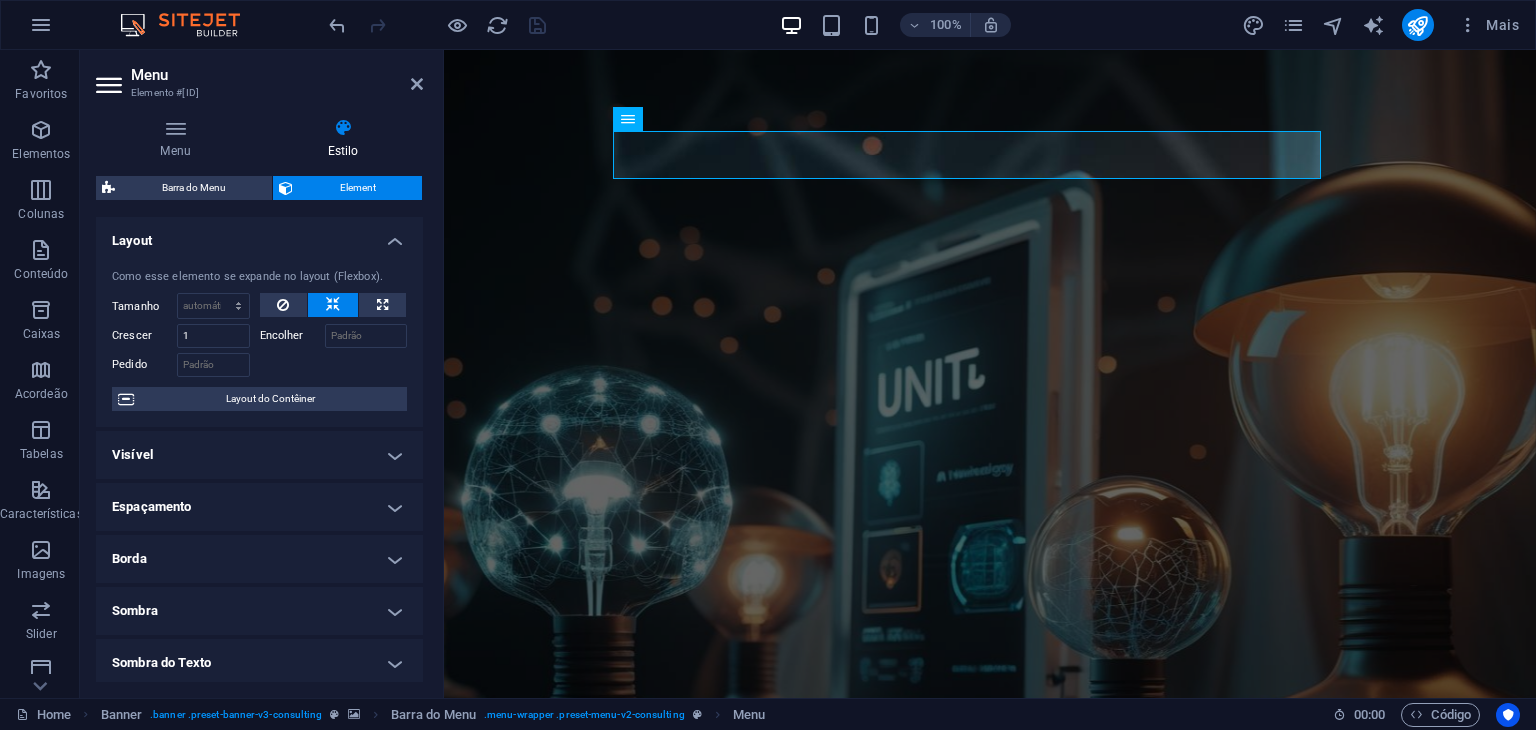 click on "Layout" at bounding box center [259, 235] 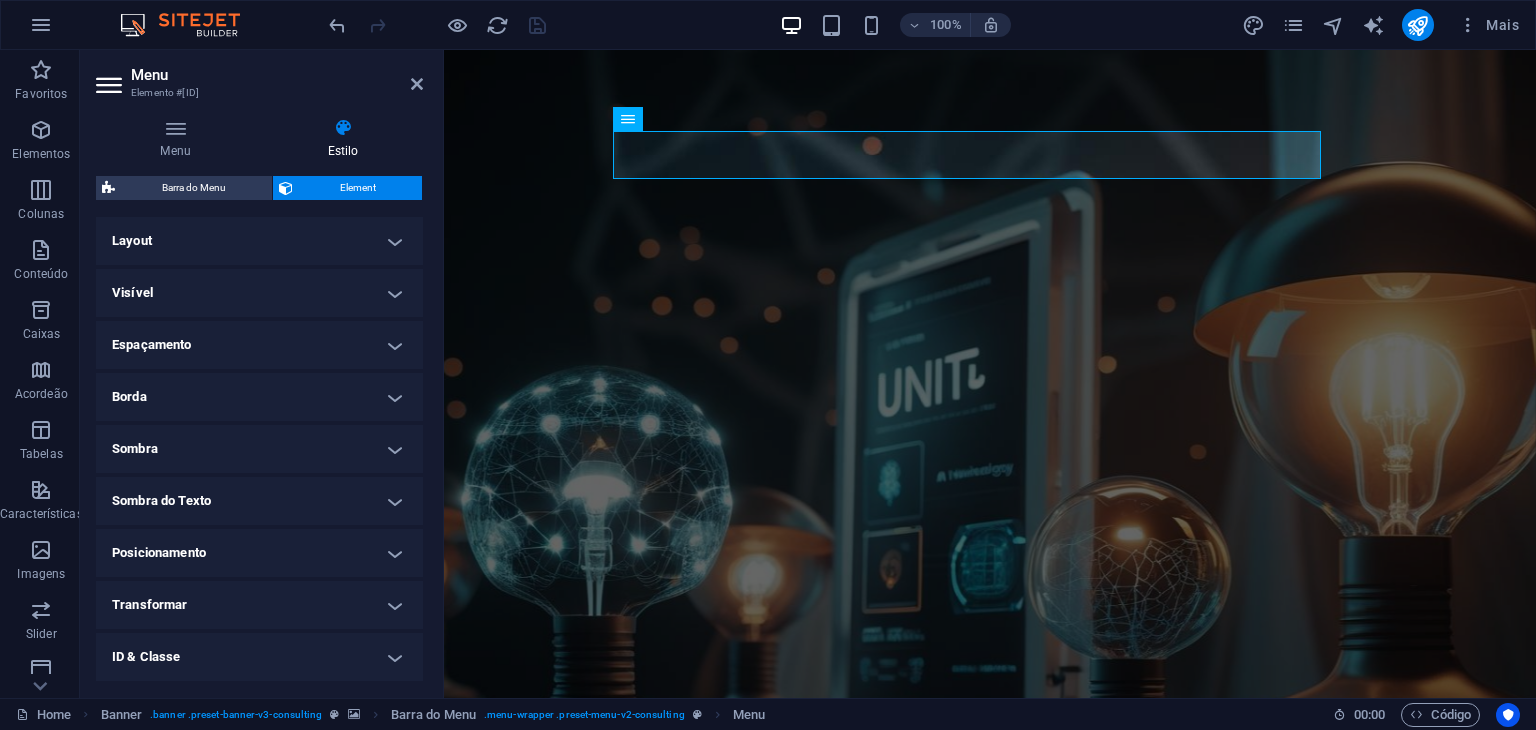 click on "Visível" at bounding box center (259, 293) 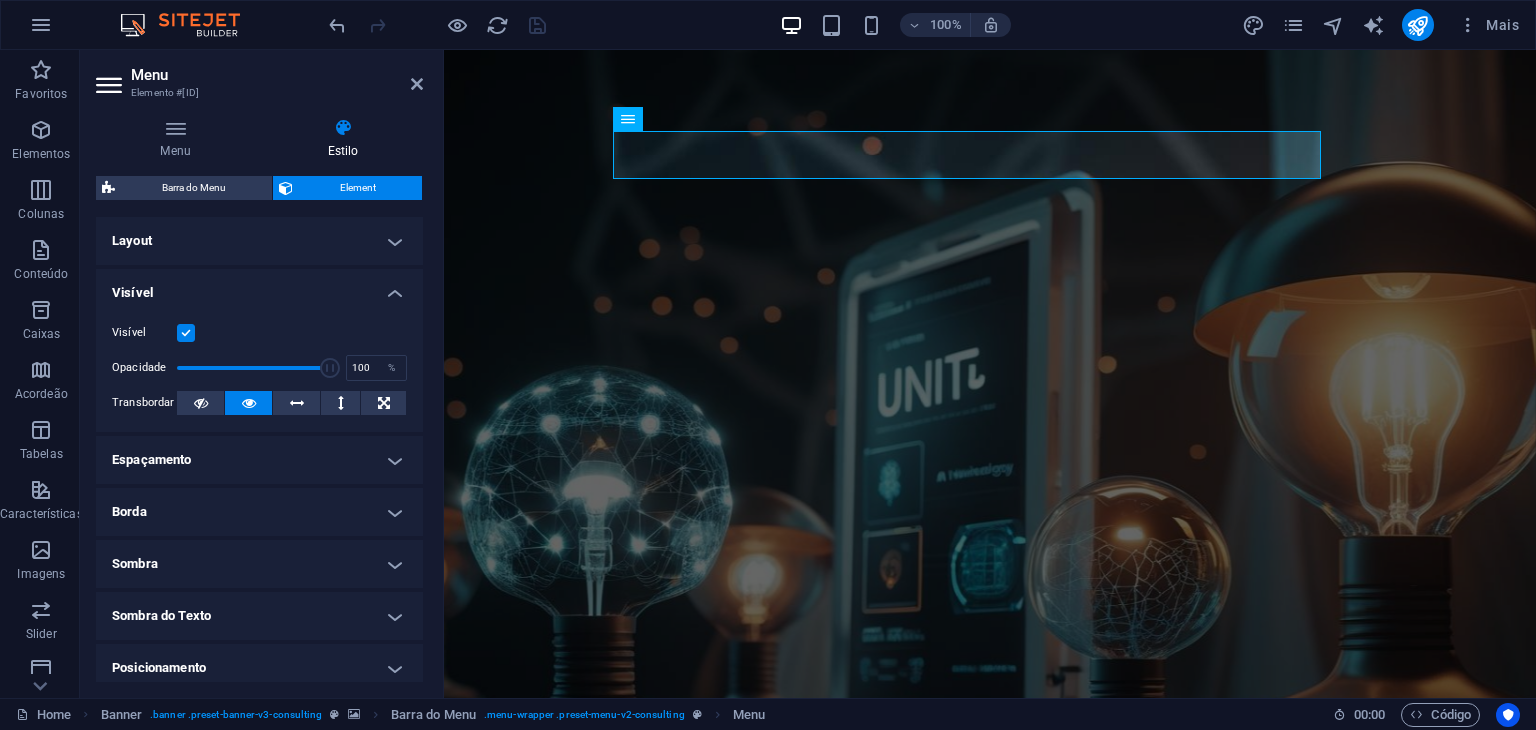 click on "Visível" at bounding box center (259, 287) 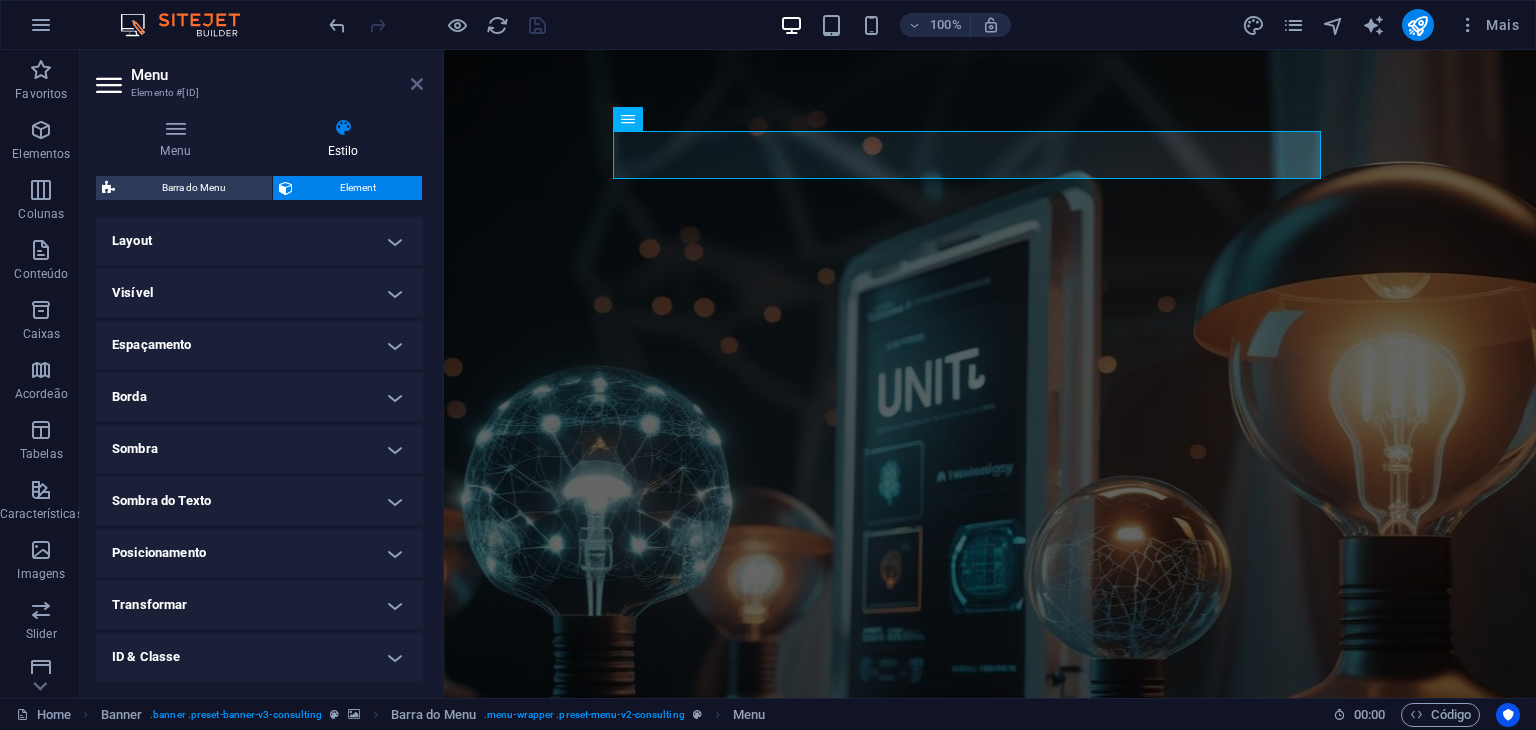 click at bounding box center (417, 84) 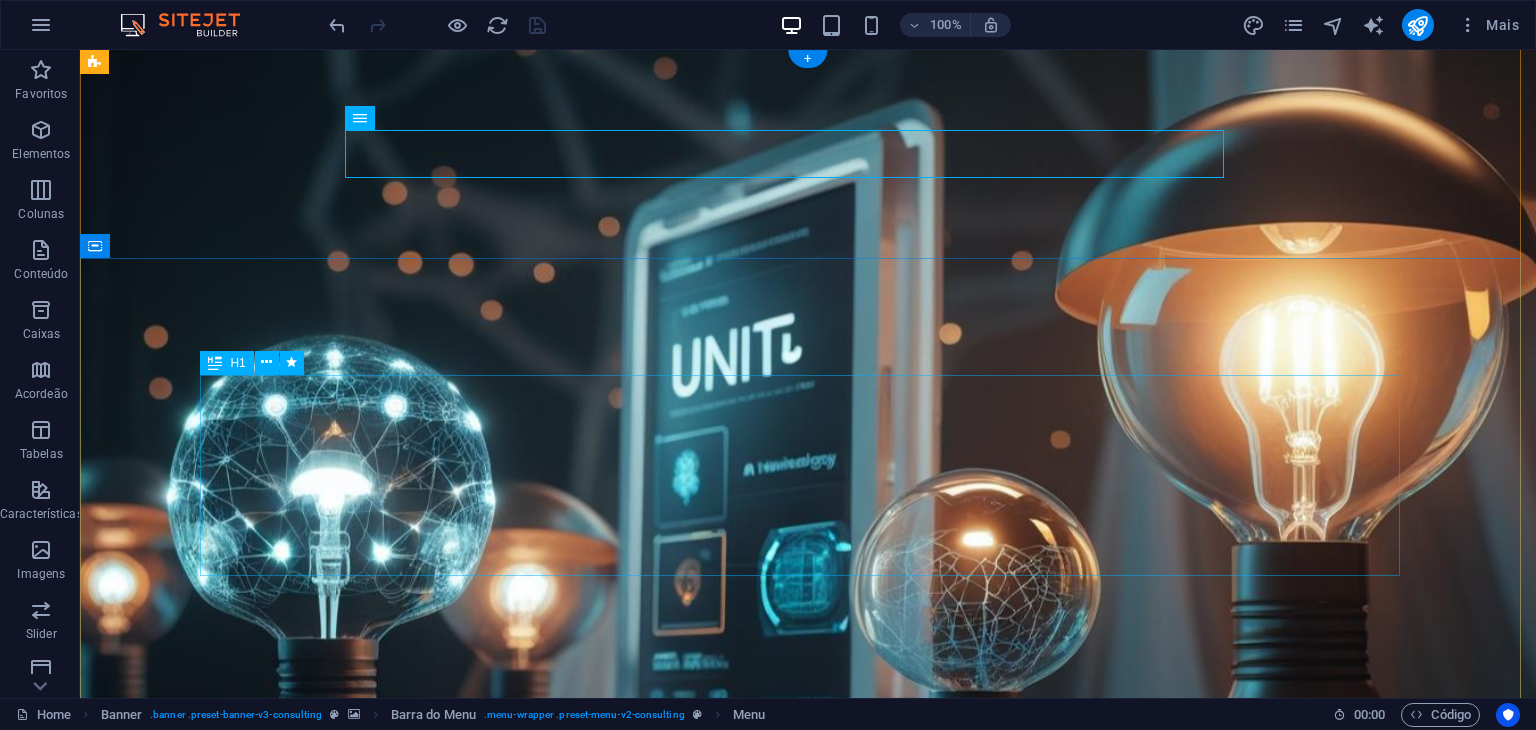 scroll, scrollTop: 0, scrollLeft: 0, axis: both 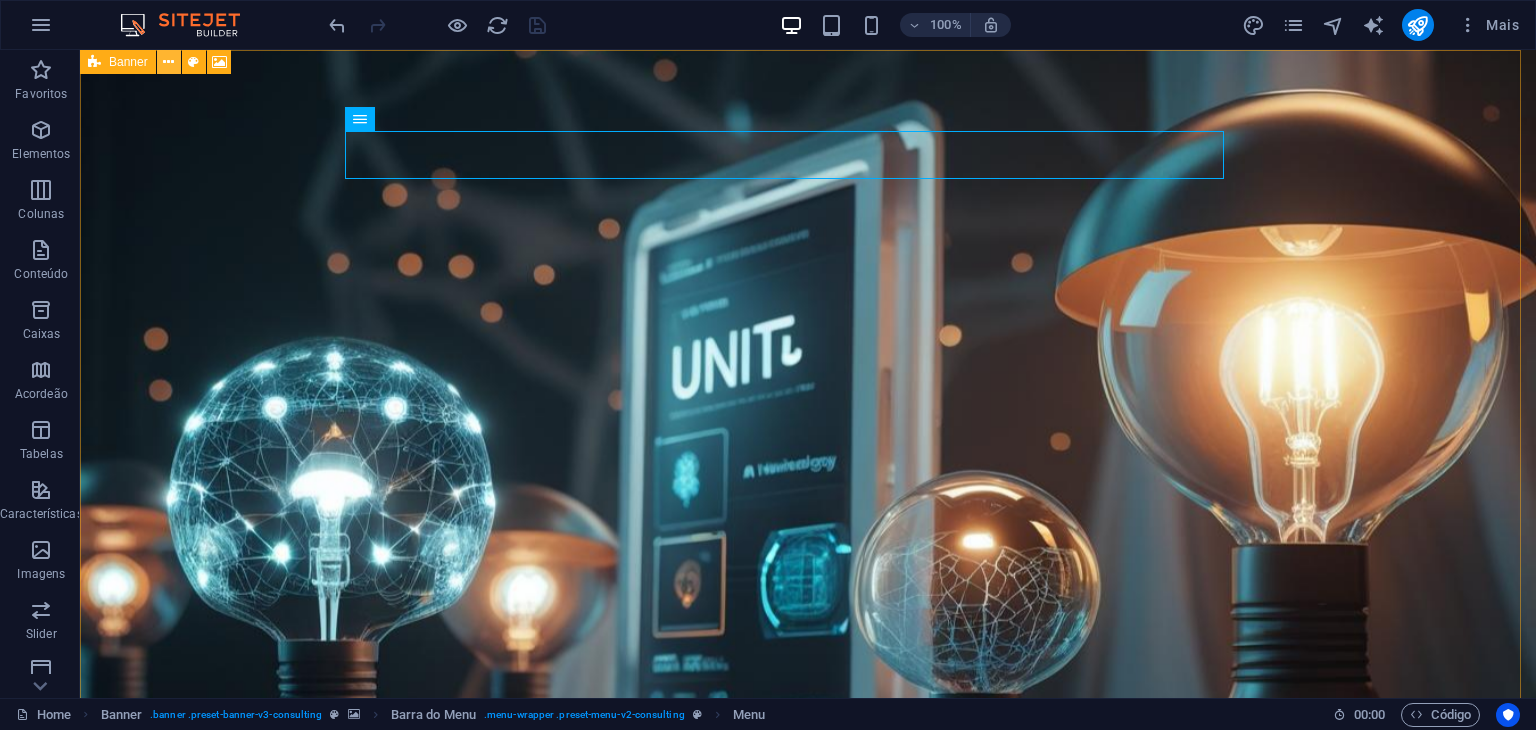 click at bounding box center [168, 62] 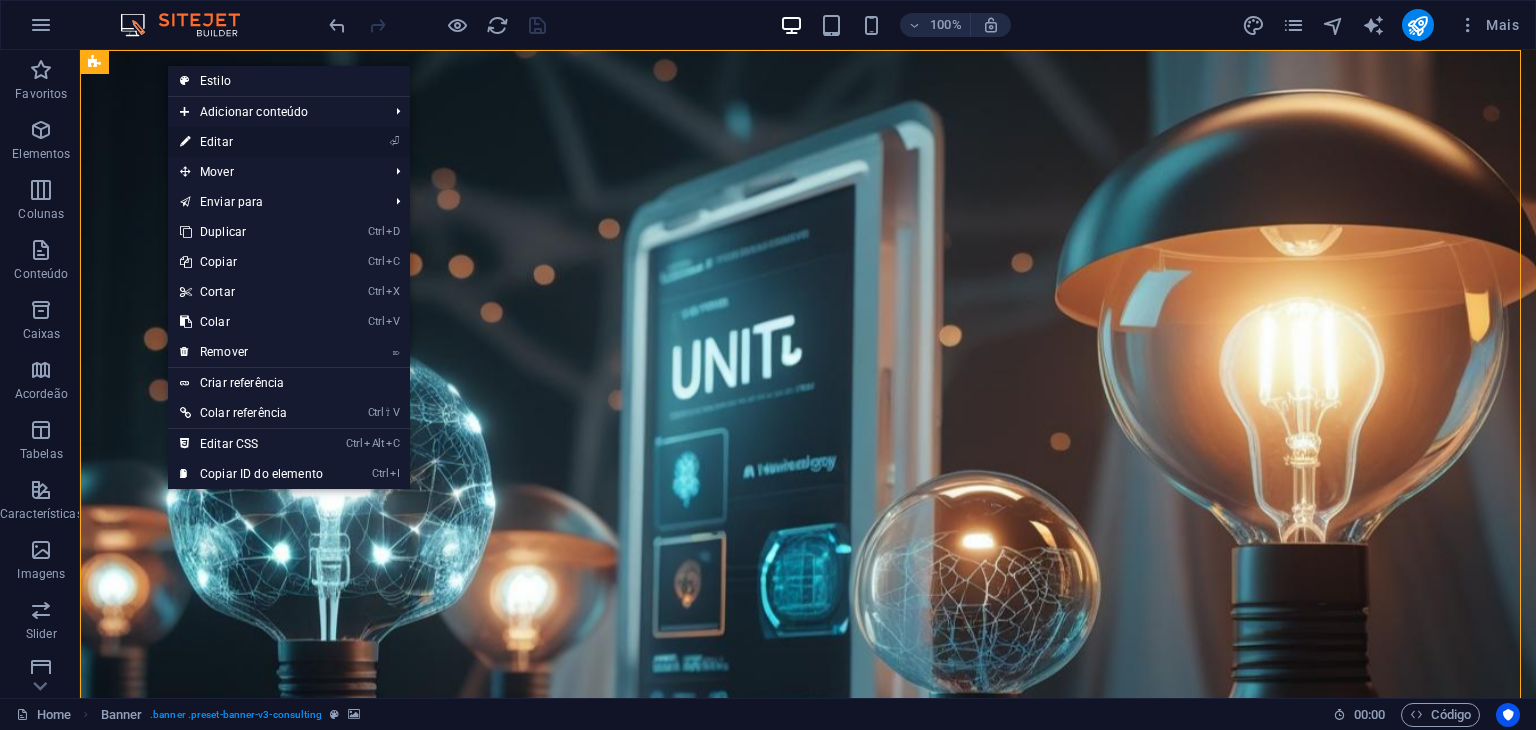 click on "⏎  Editar" at bounding box center [251, 142] 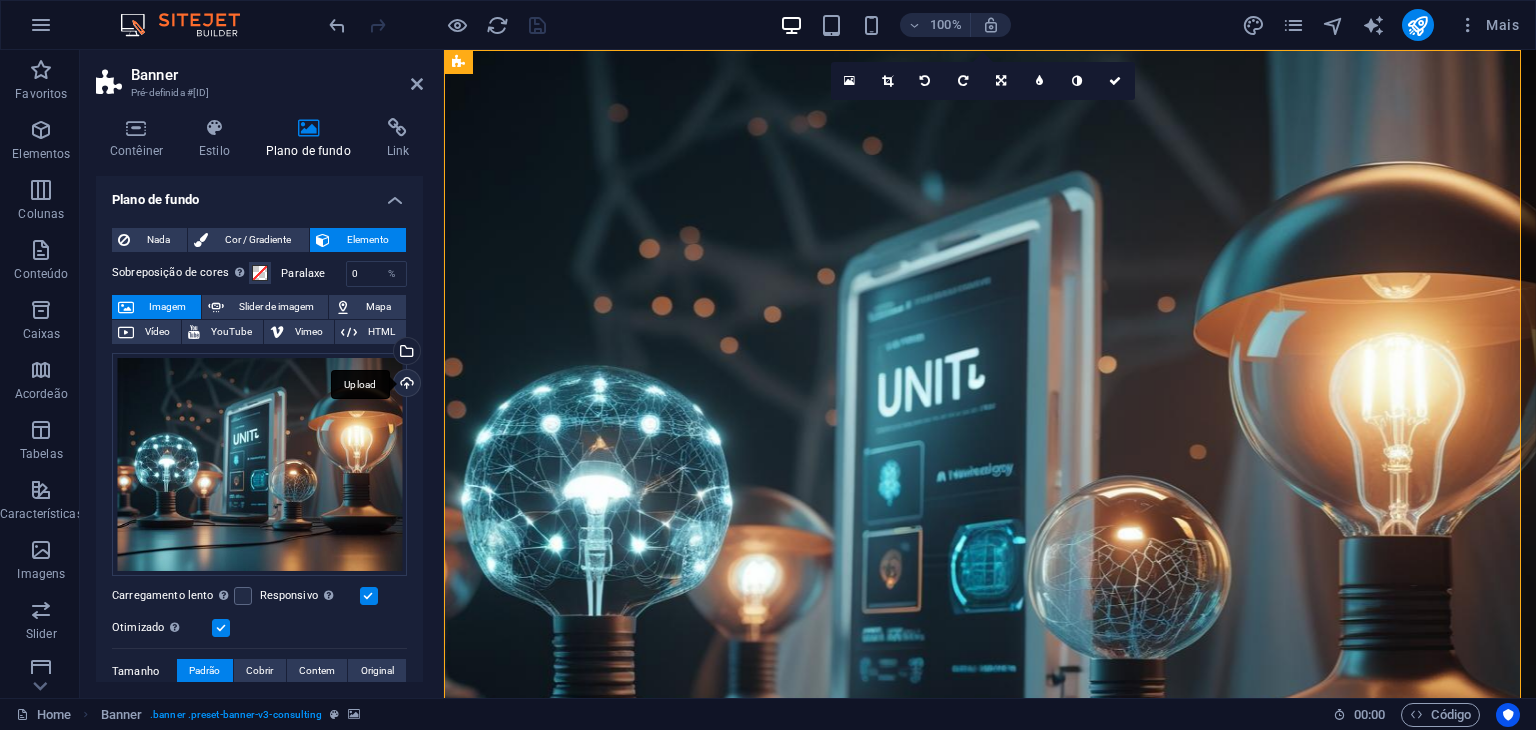 click on "Upload" at bounding box center [405, 385] 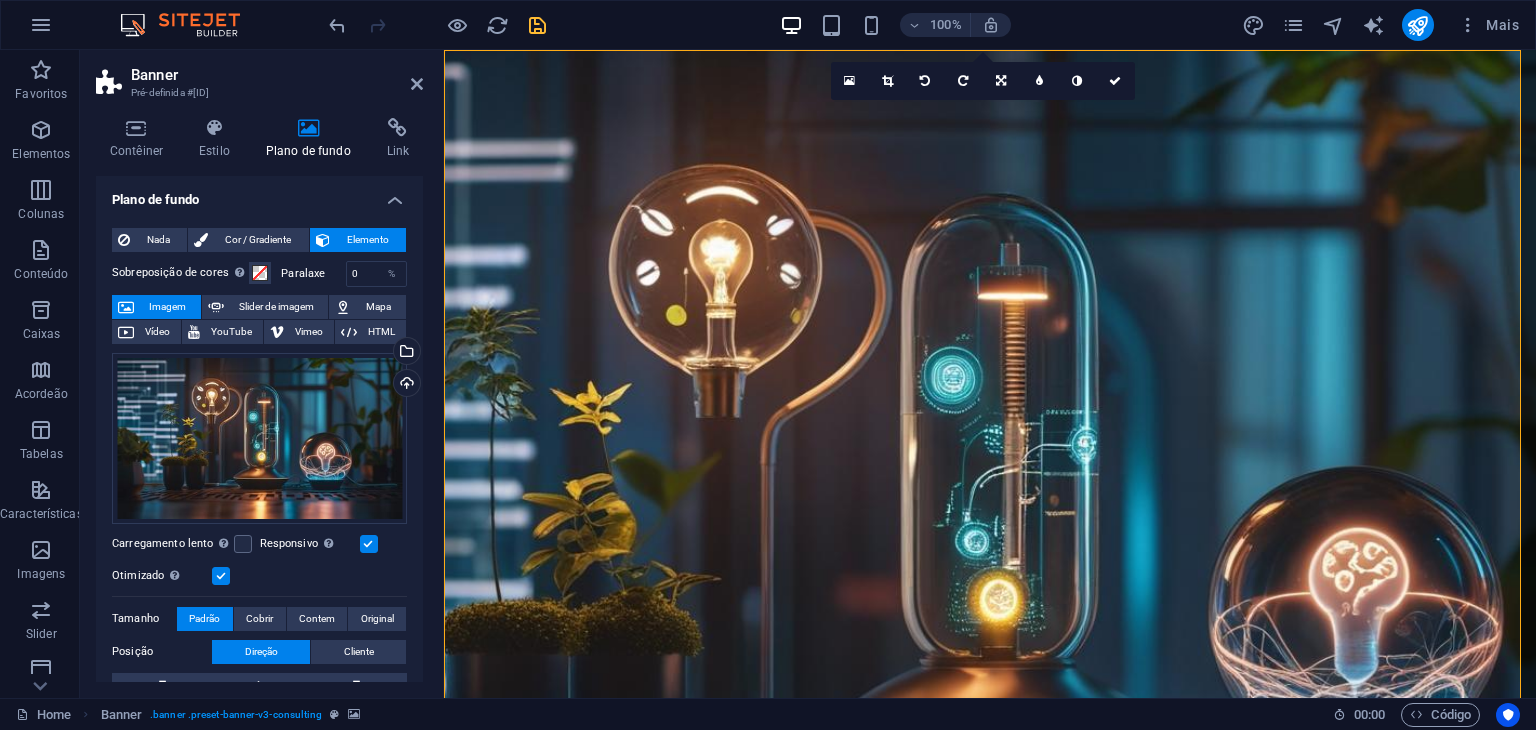 click on "Banner Pré-definida #[ID]" at bounding box center [259, 76] 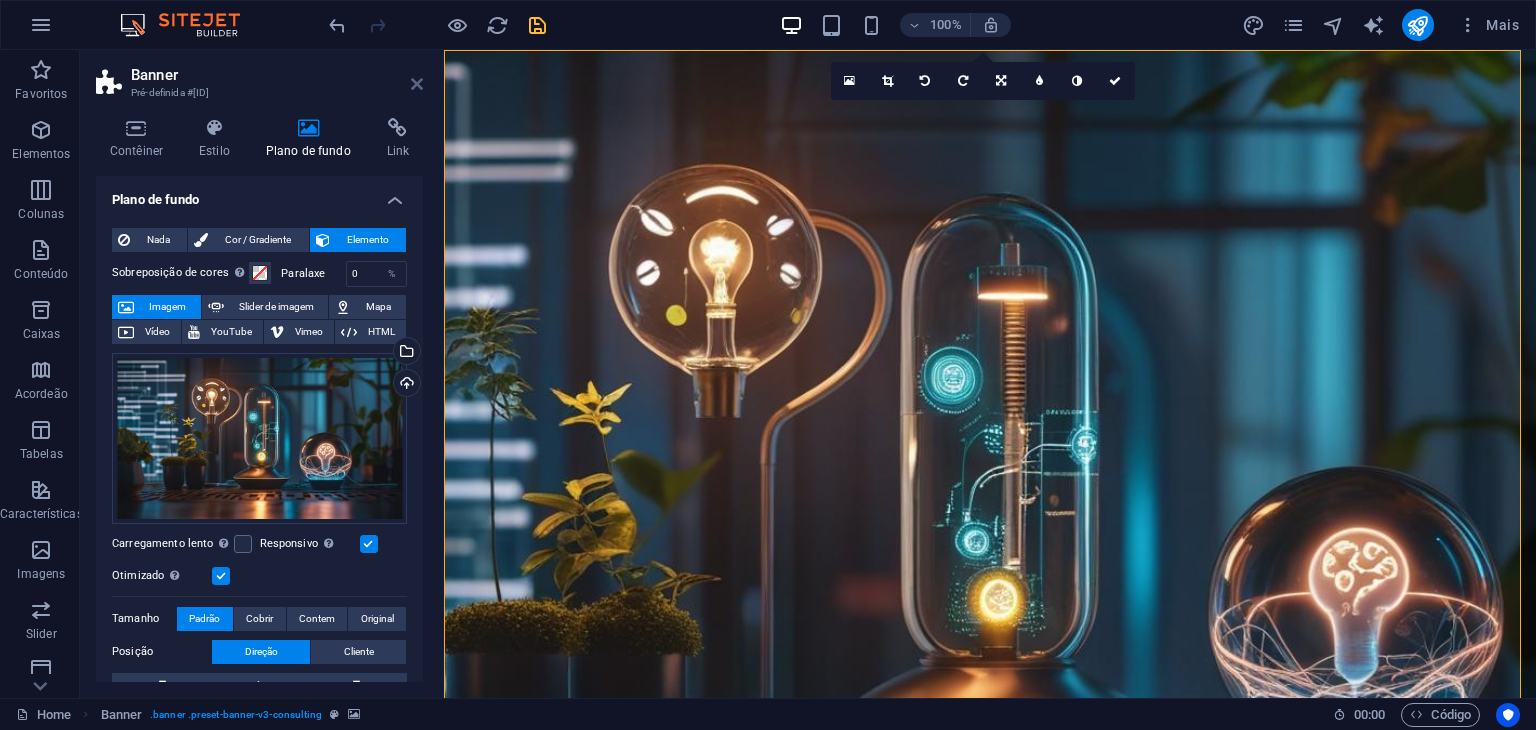 click at bounding box center (417, 84) 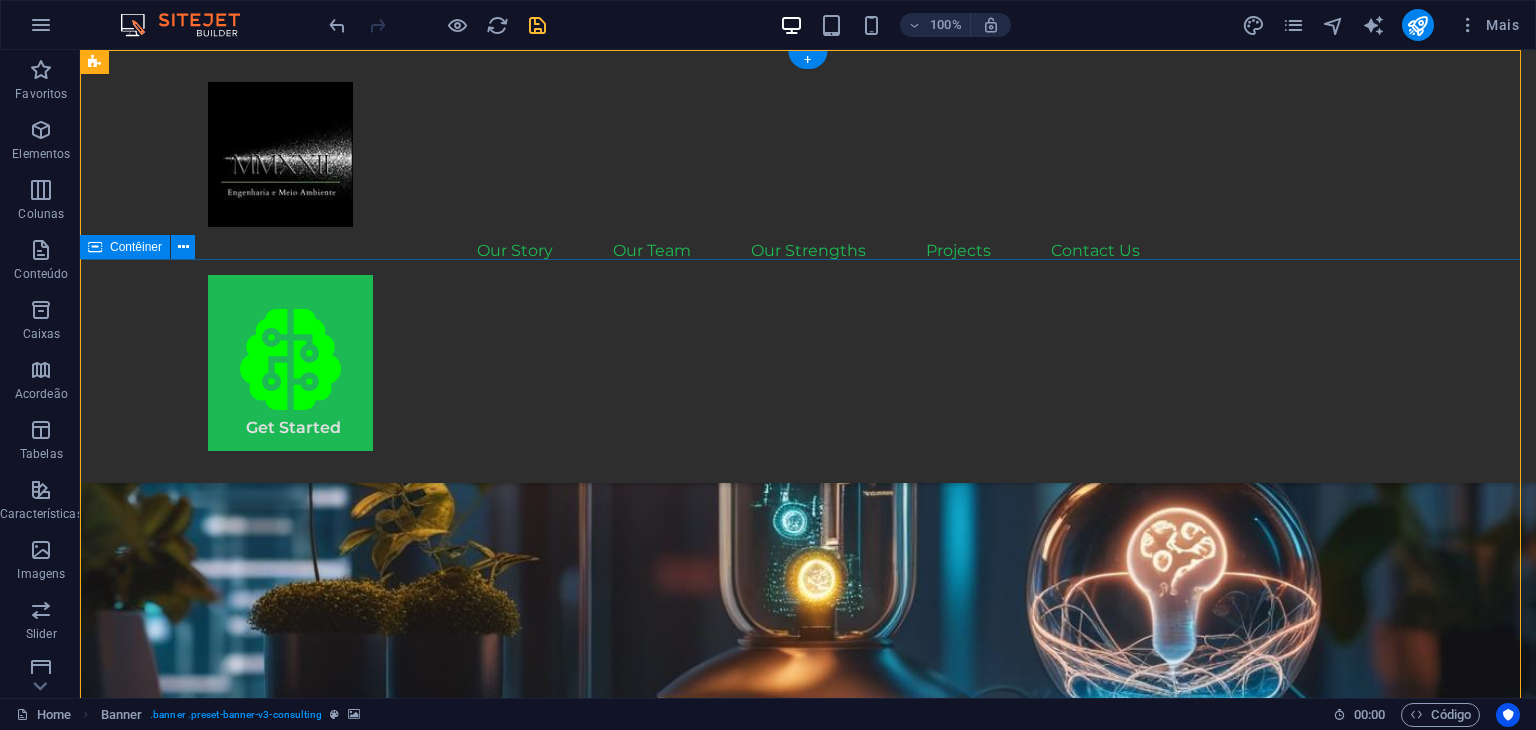 scroll, scrollTop: 0, scrollLeft: 0, axis: both 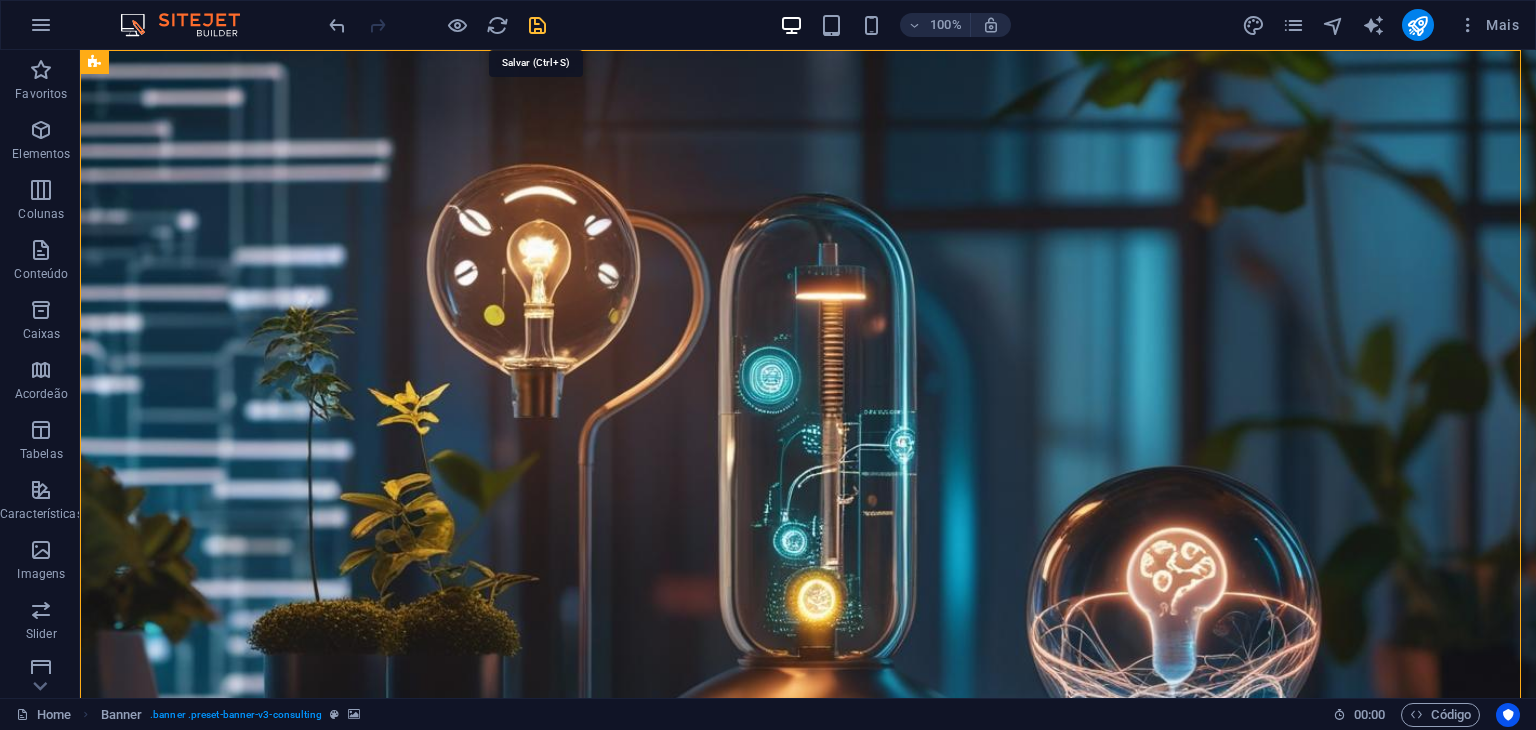 click at bounding box center [537, 25] 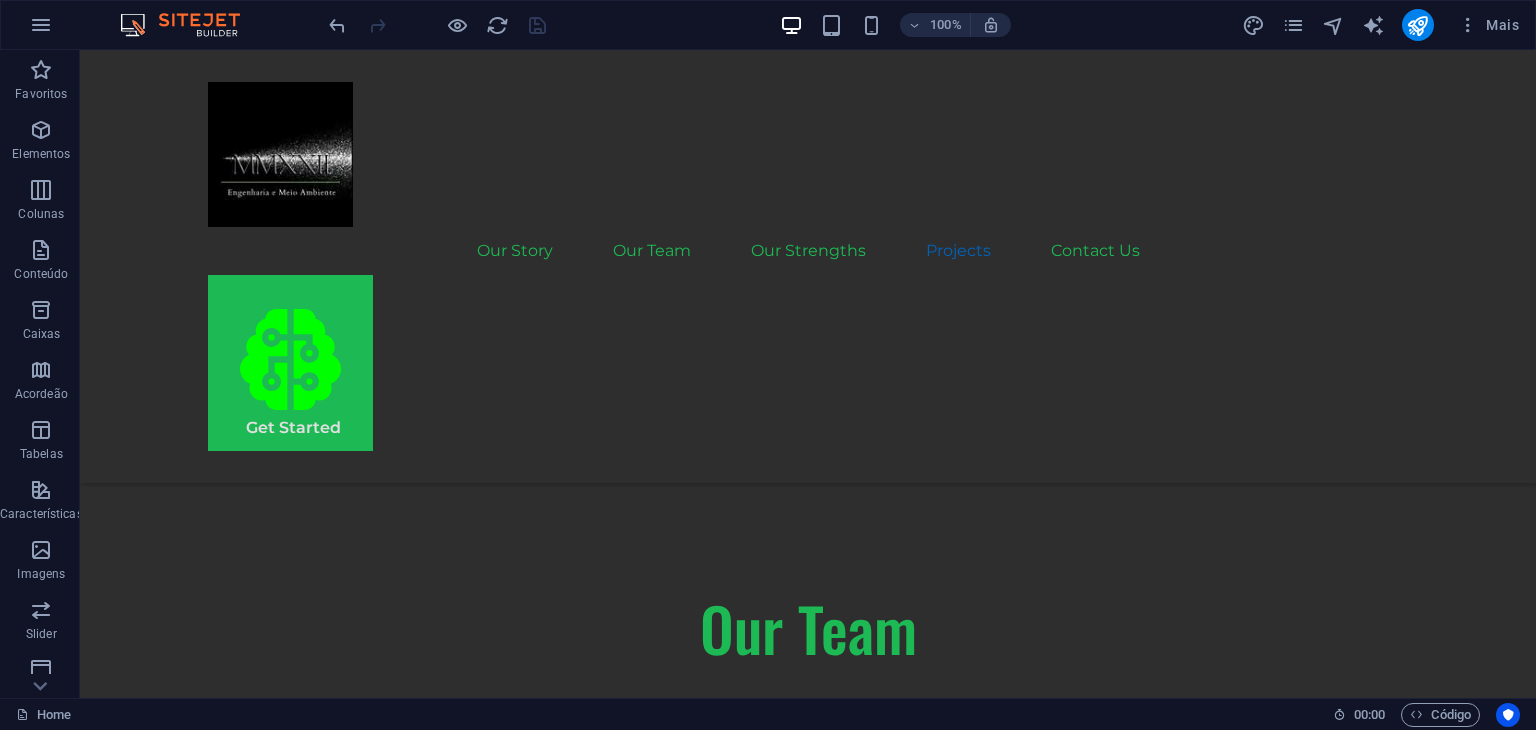 scroll, scrollTop: 3700, scrollLeft: 0, axis: vertical 